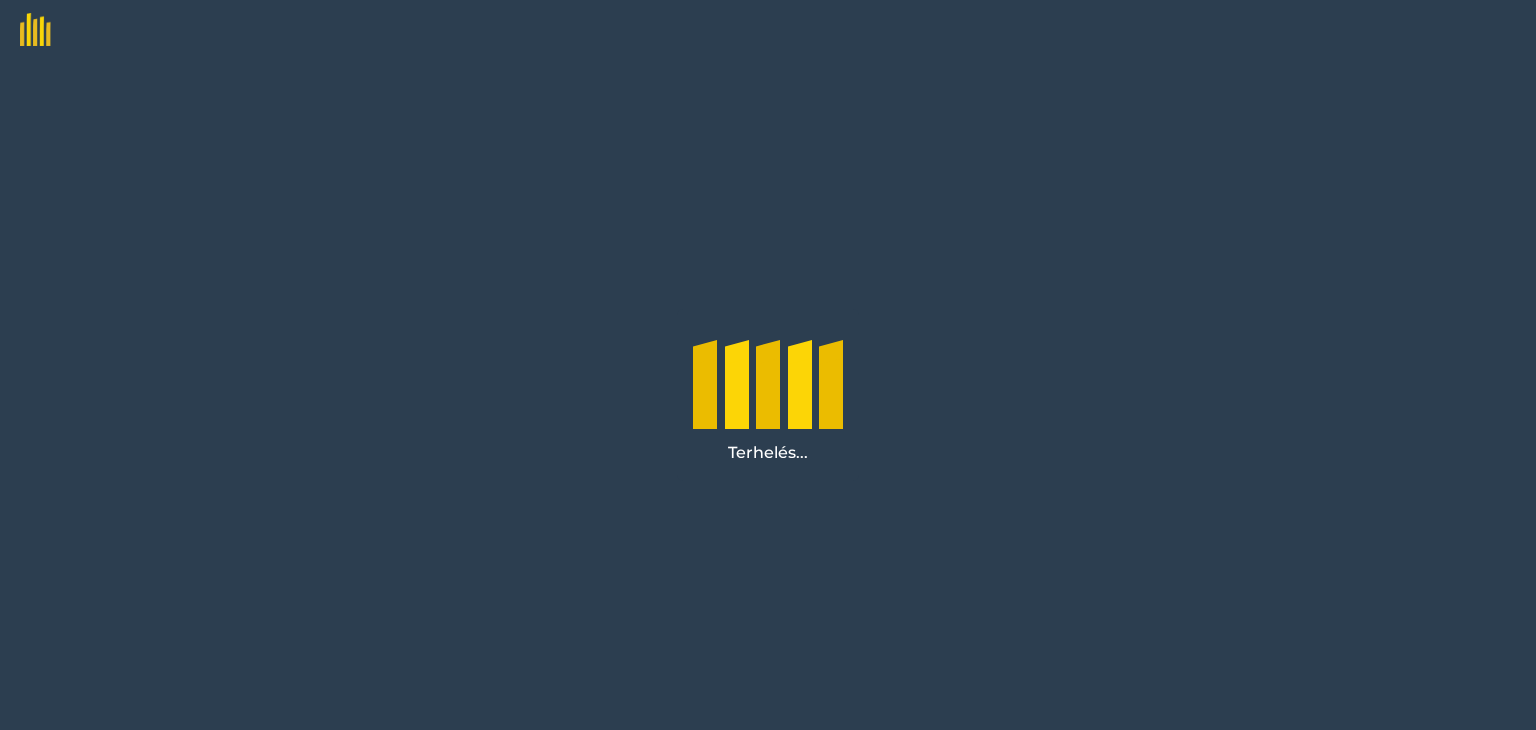 scroll, scrollTop: 0, scrollLeft: 0, axis: both 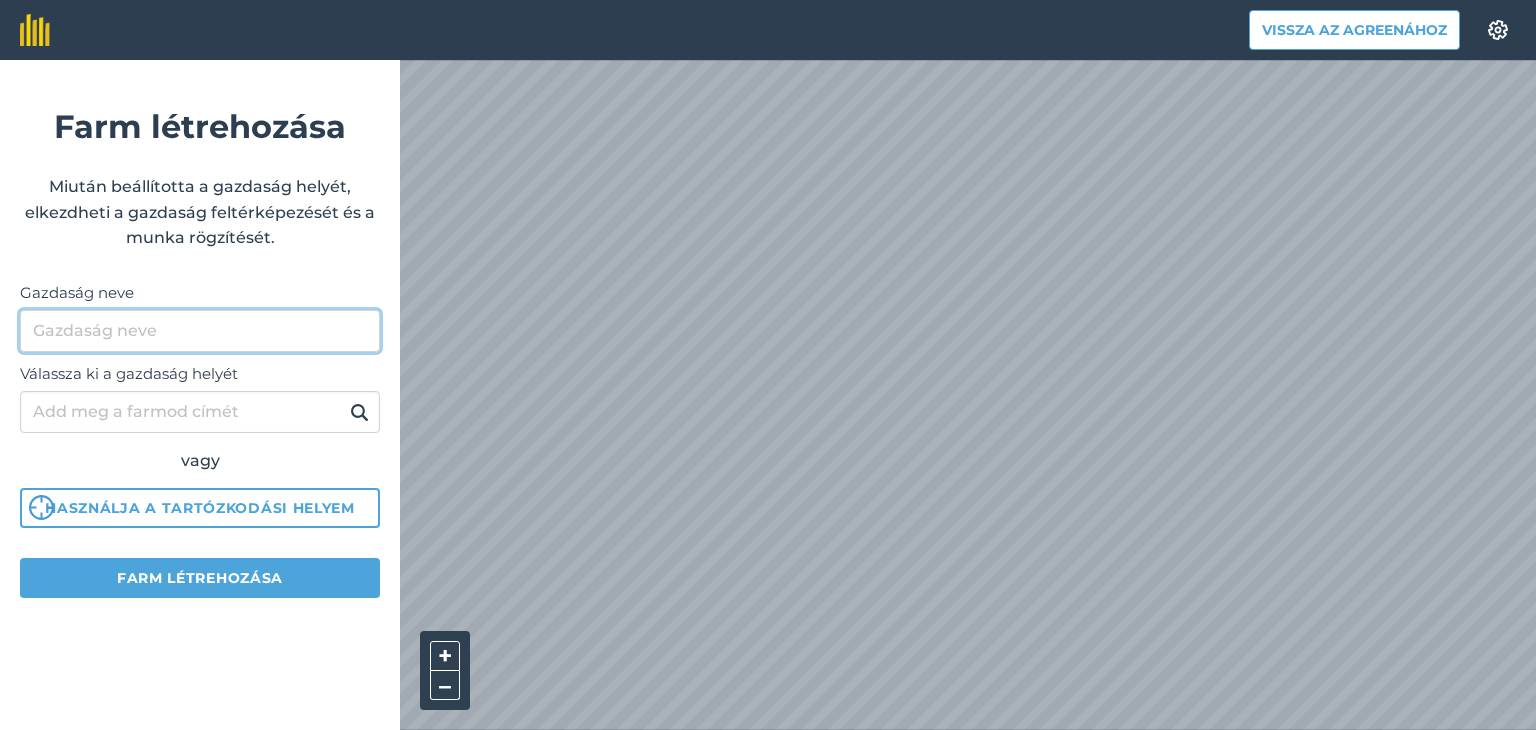 click on "Gazdaság neve" at bounding box center (200, 331) 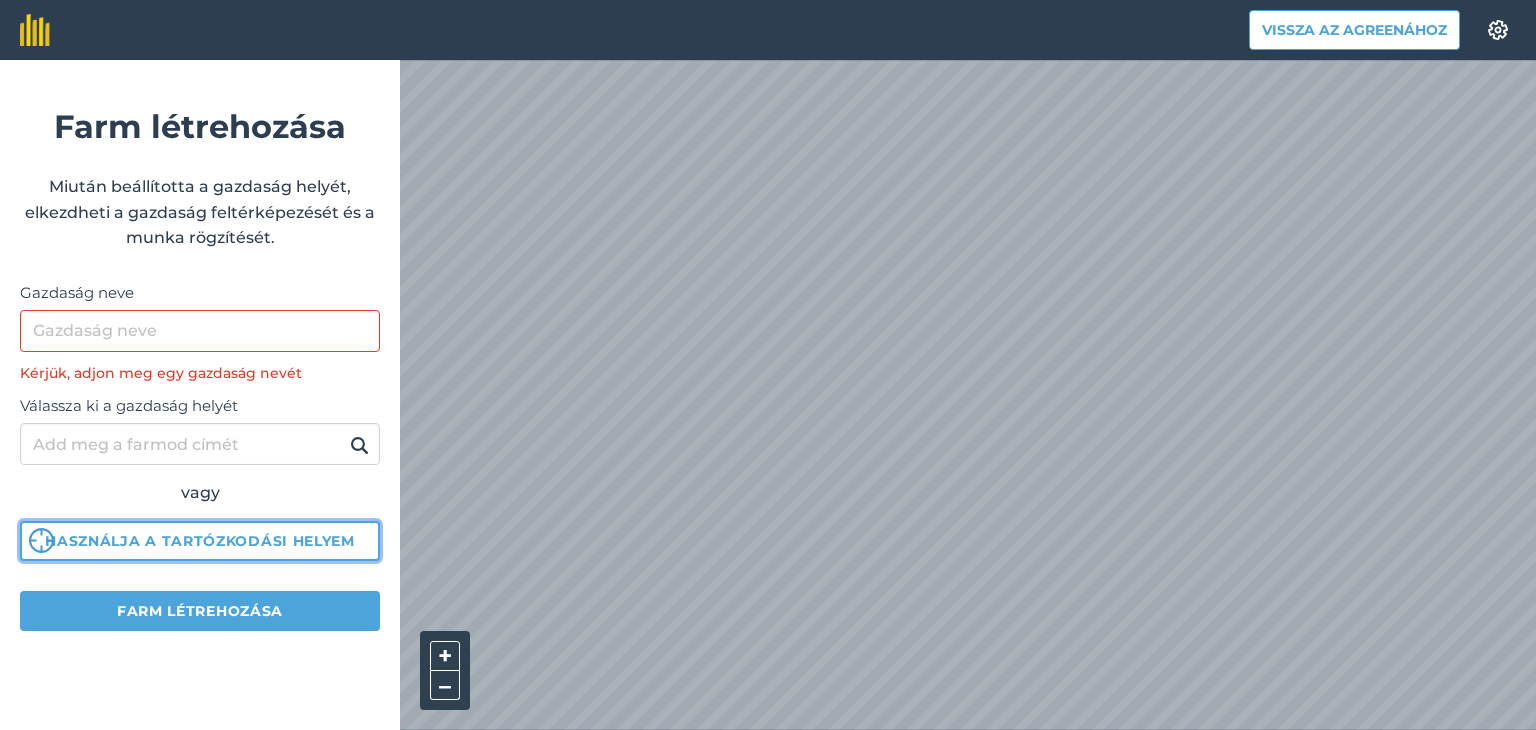 click on "Használja a tartózkodási helyem" at bounding box center [200, 541] 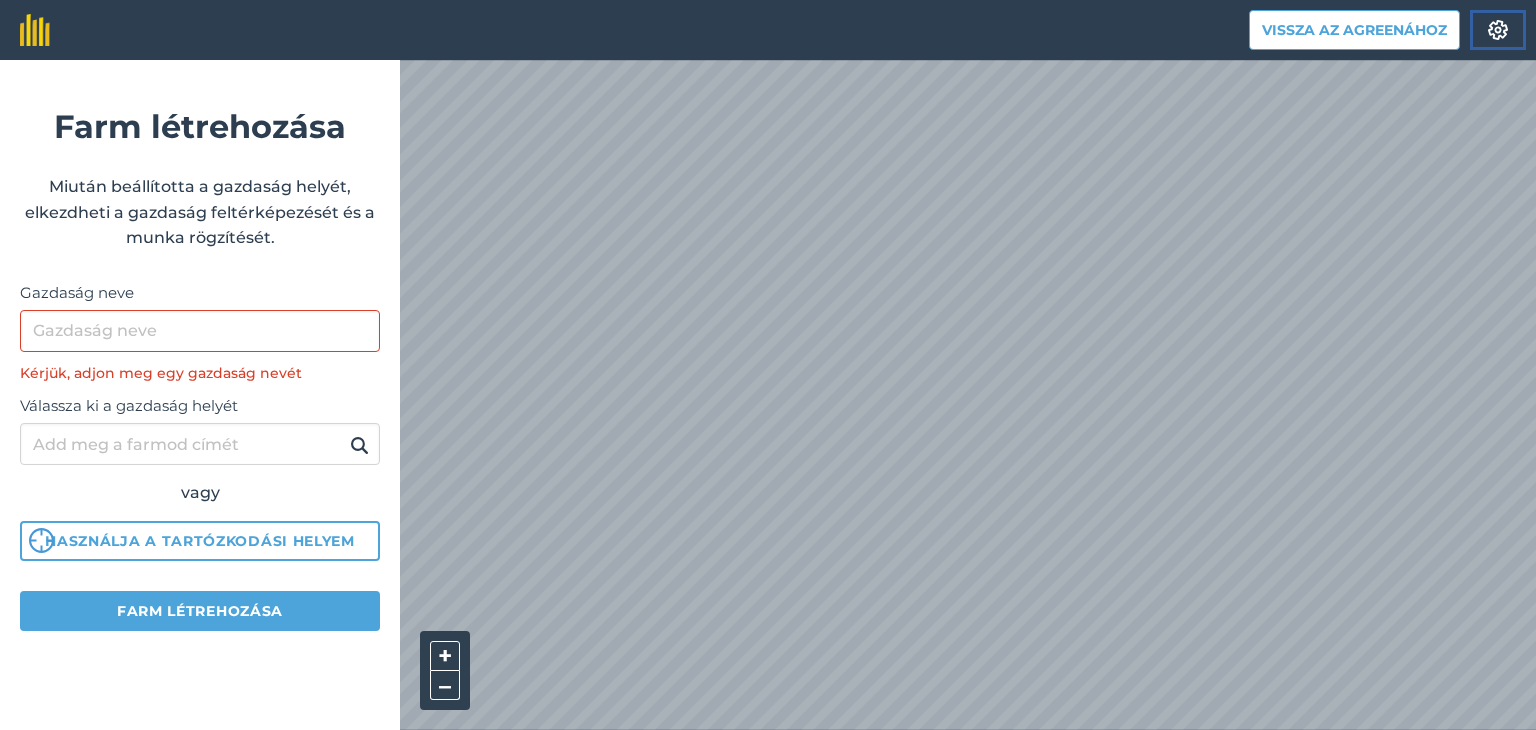 click at bounding box center [1498, 30] 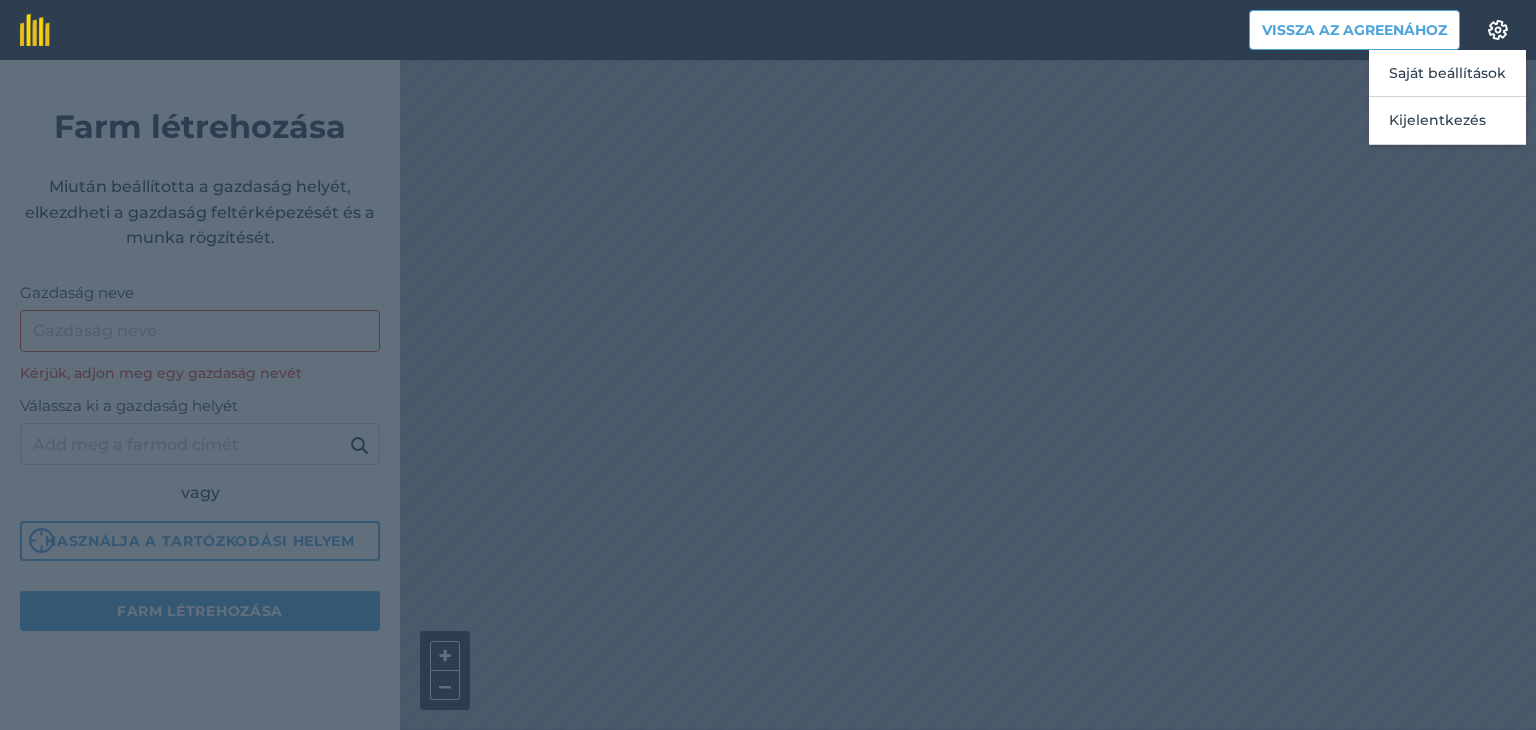 click at bounding box center [768, 395] 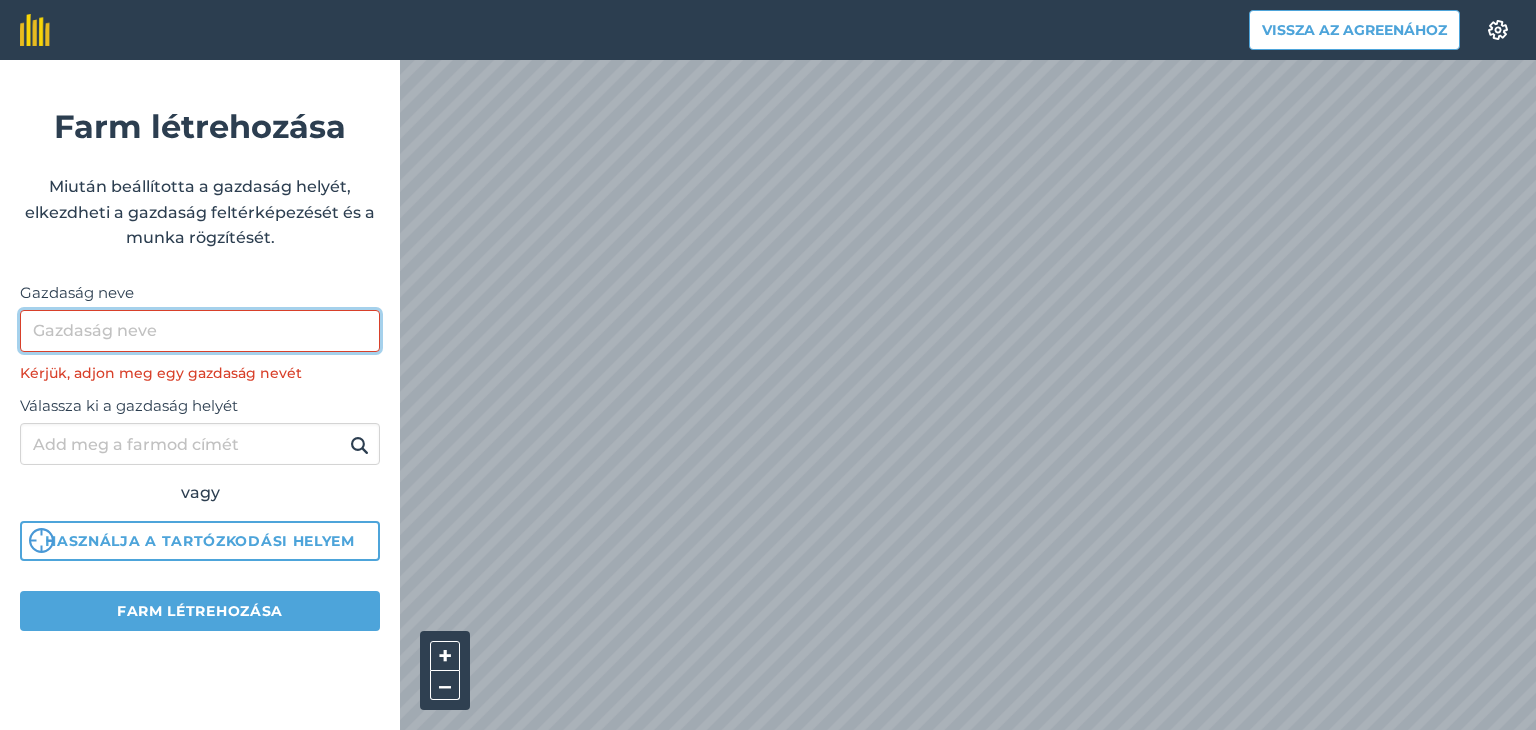 click on "Gazdaság neve" at bounding box center (200, 331) 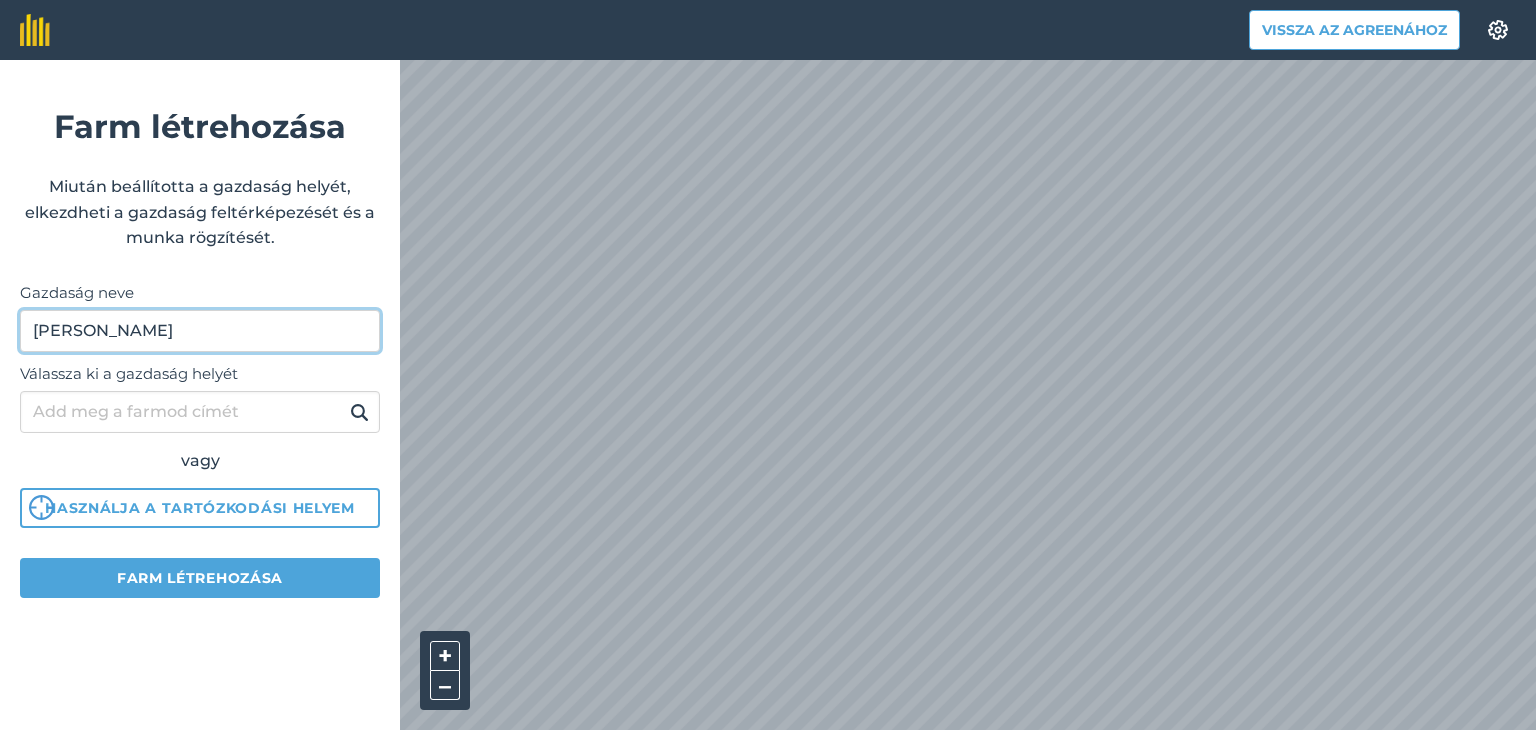type on "[PERSON_NAME]" 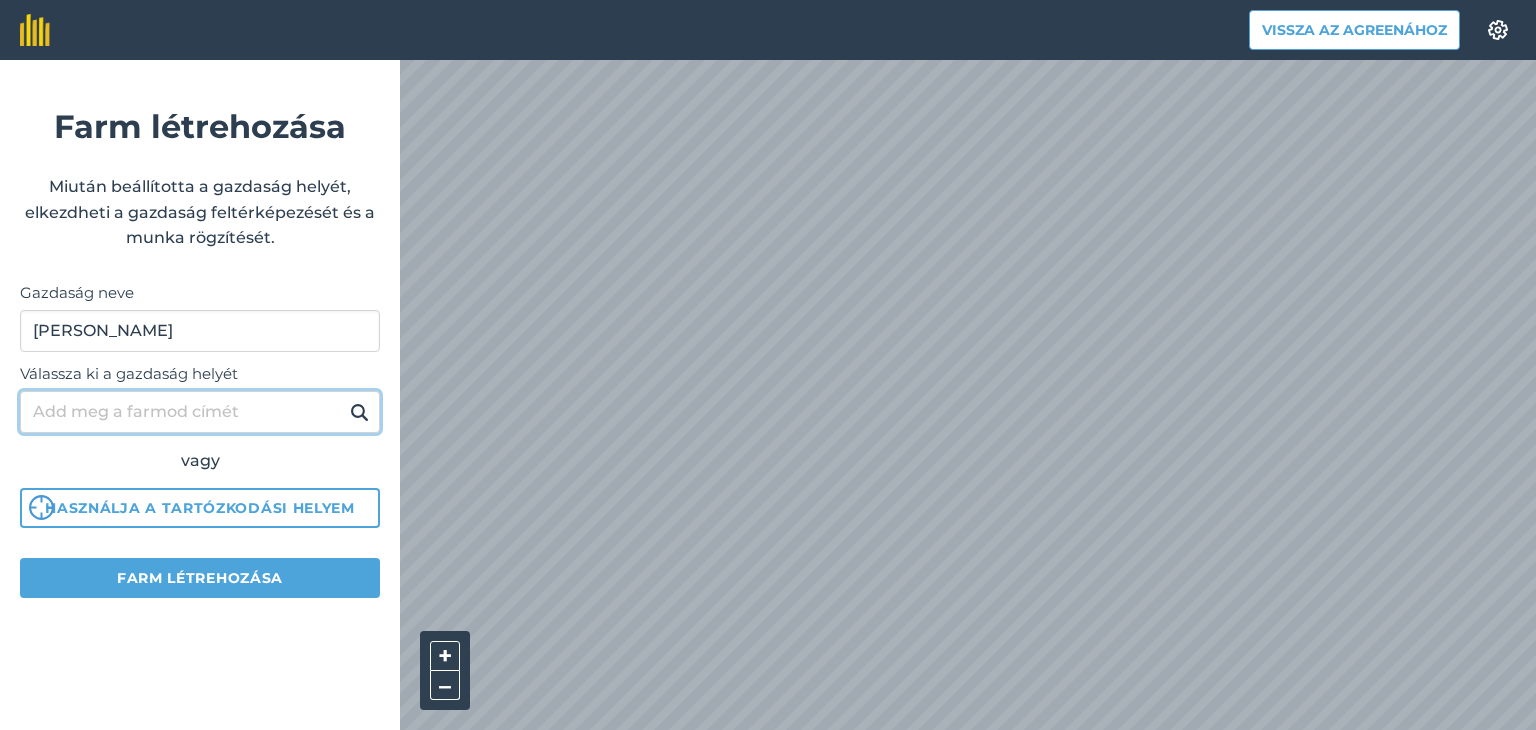 click on "Válassza ki a gazdaság helyét" at bounding box center [200, 412] 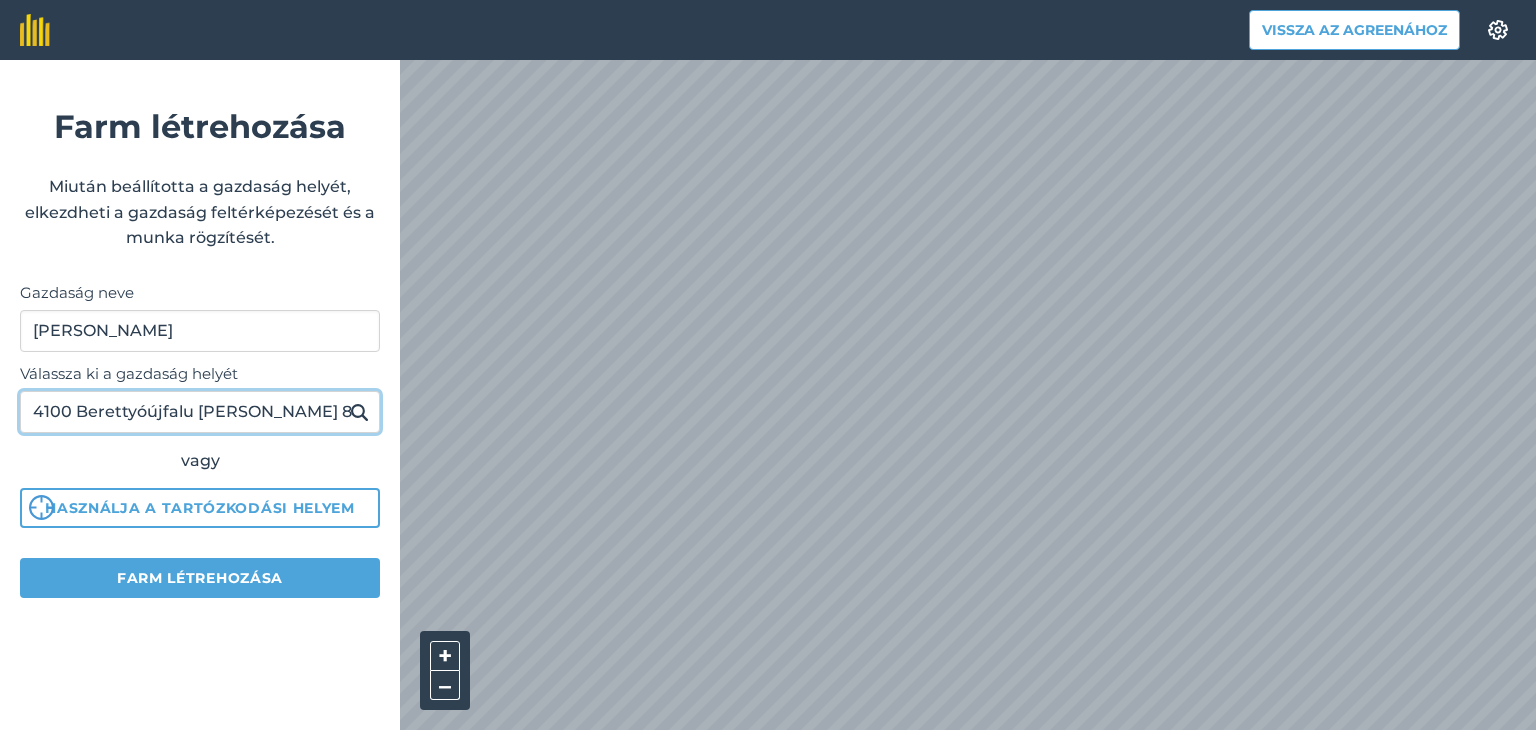 type on "4100 Berettyóújfalu [PERSON_NAME] 8" 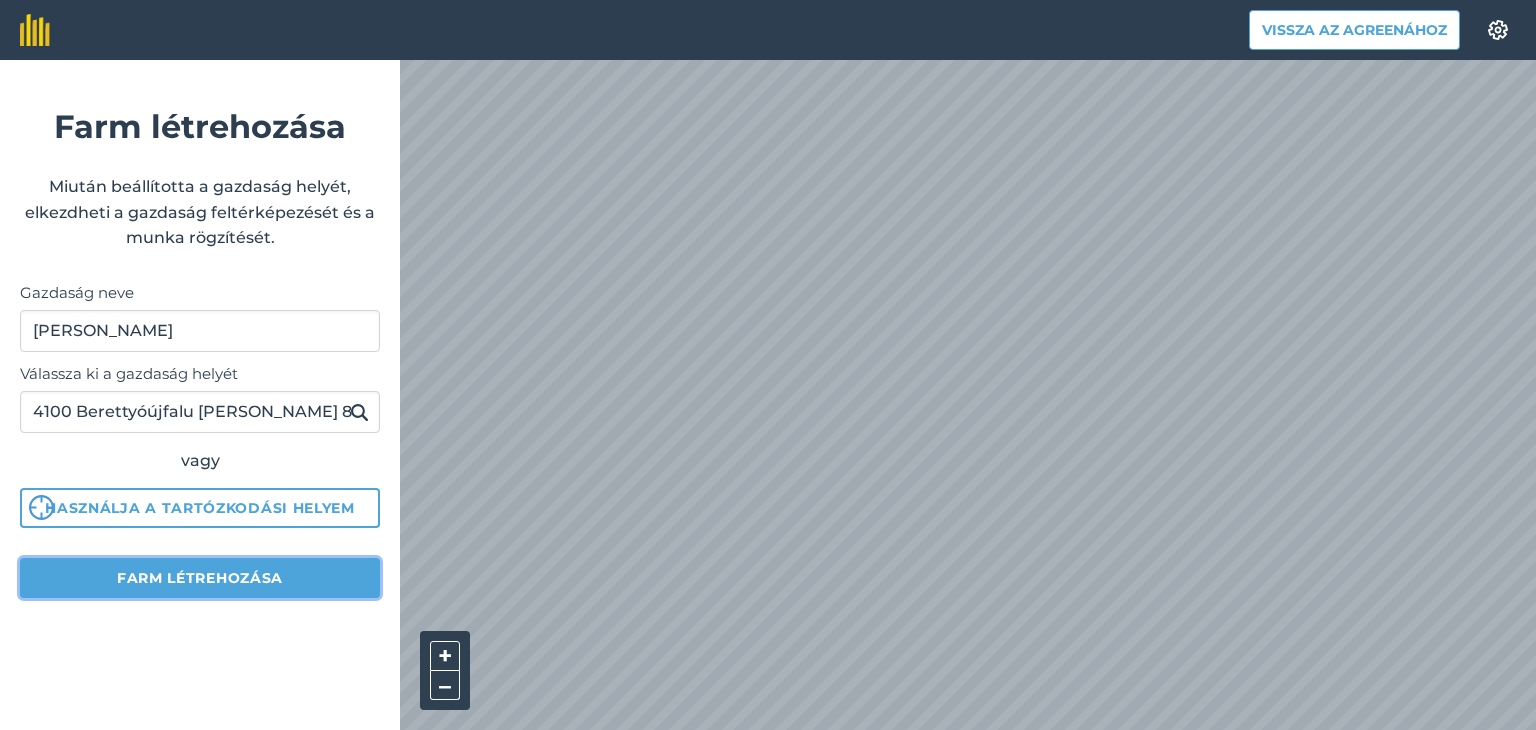 click on "Farm létrehozása" at bounding box center [200, 578] 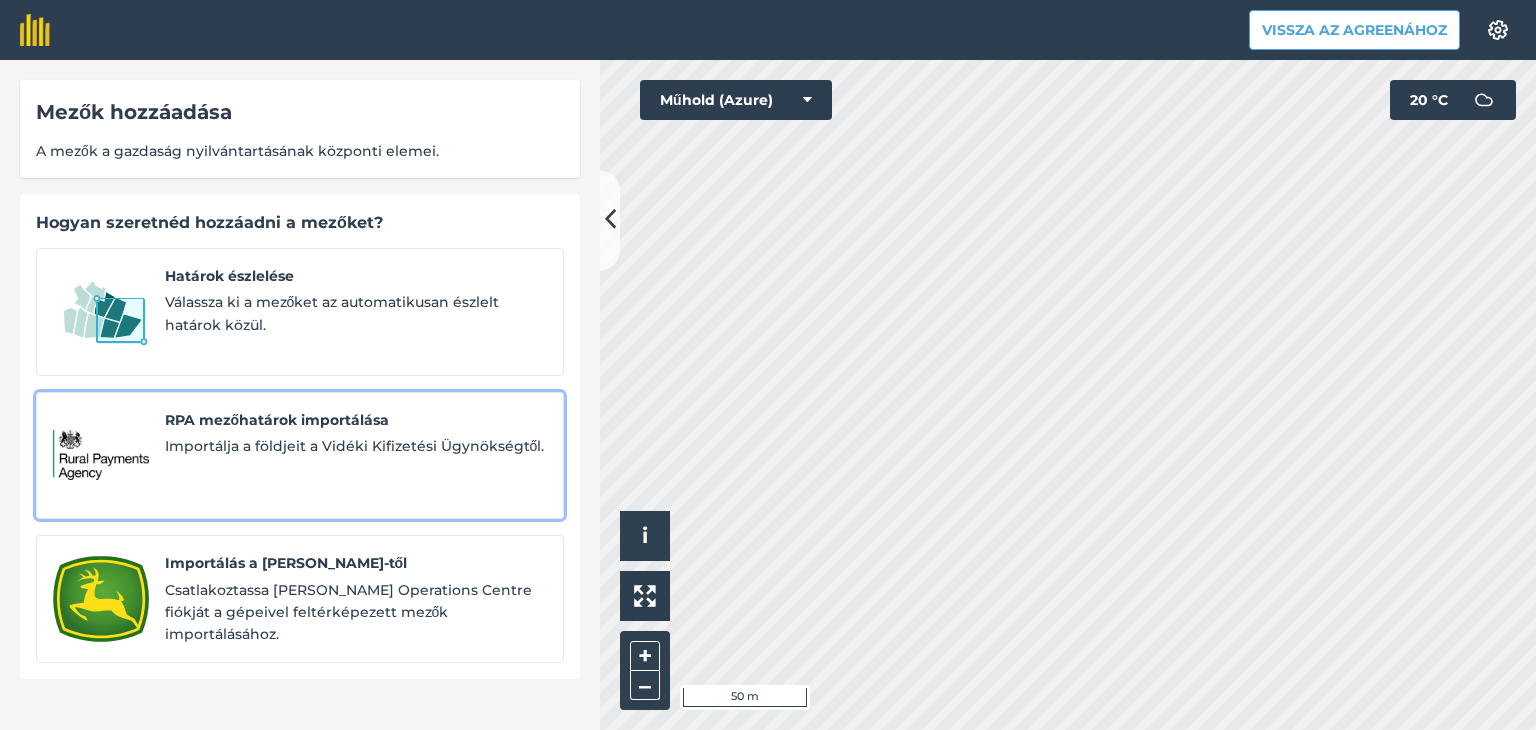 click on "RPA mezőhatárok importálása Importálja a földjeit a Vidéki Kifizetési Ügynökségtől." at bounding box center (356, 456) 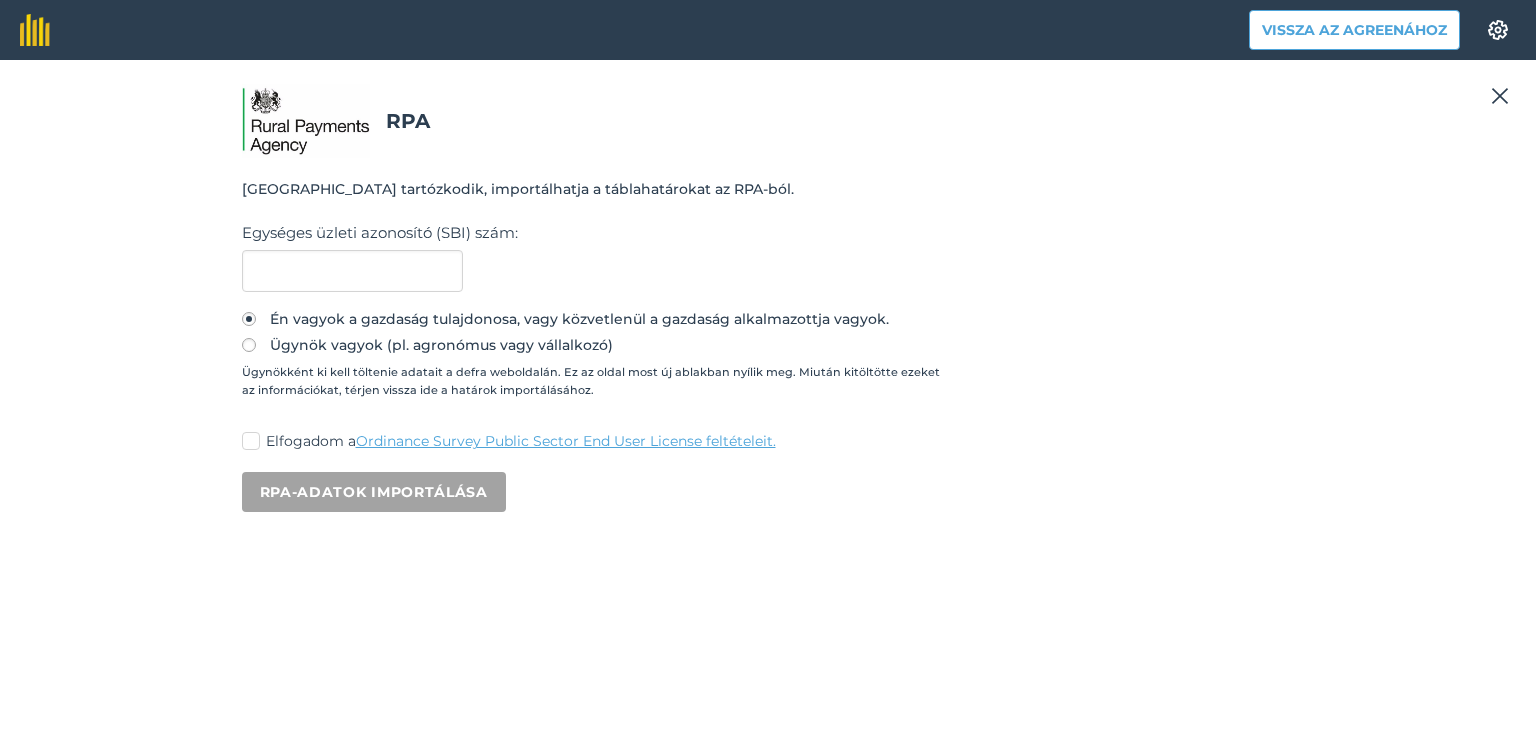 click on "Elfogadom a  Ordinance Survey Public Sector End User License feltételeit." at bounding box center [768, 441] 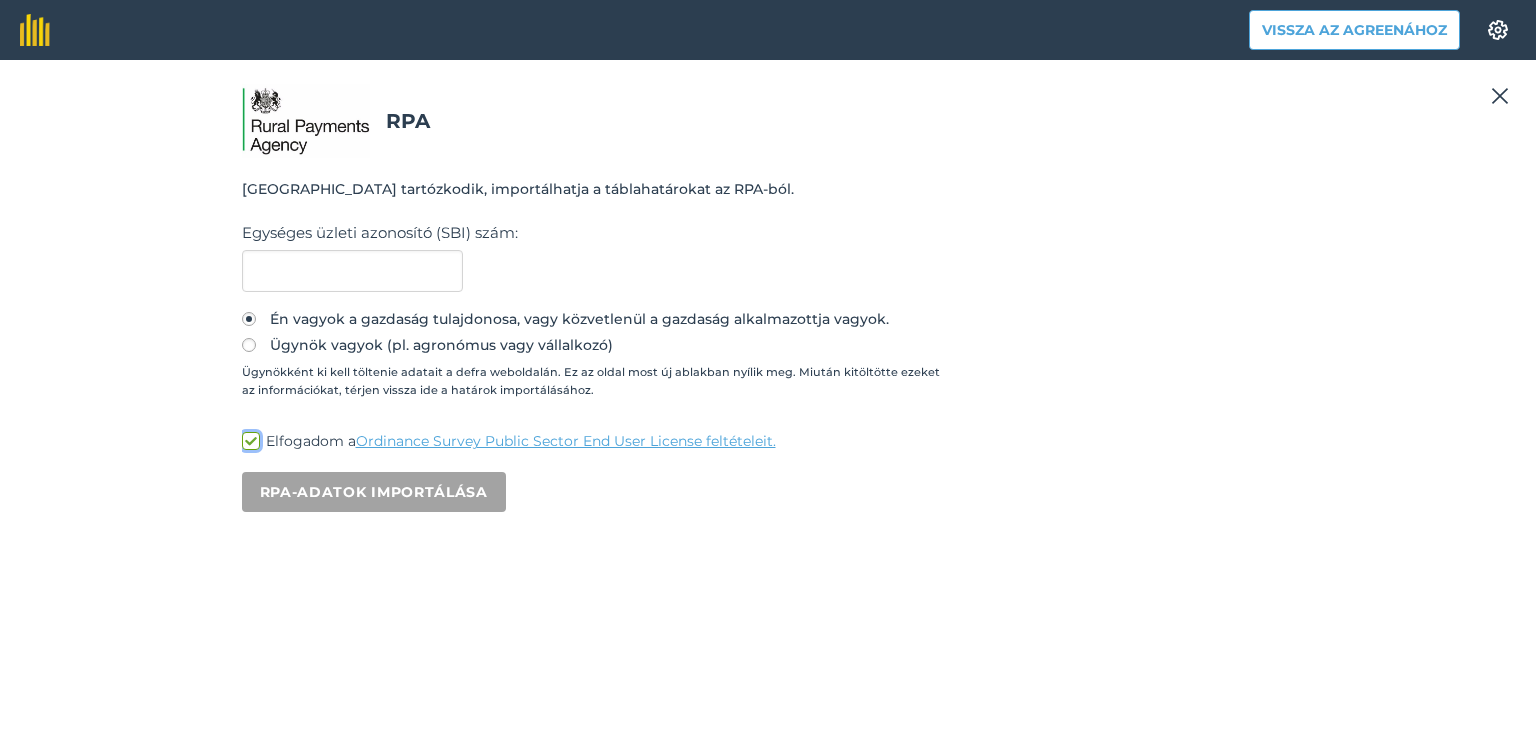 checkbox on "true" 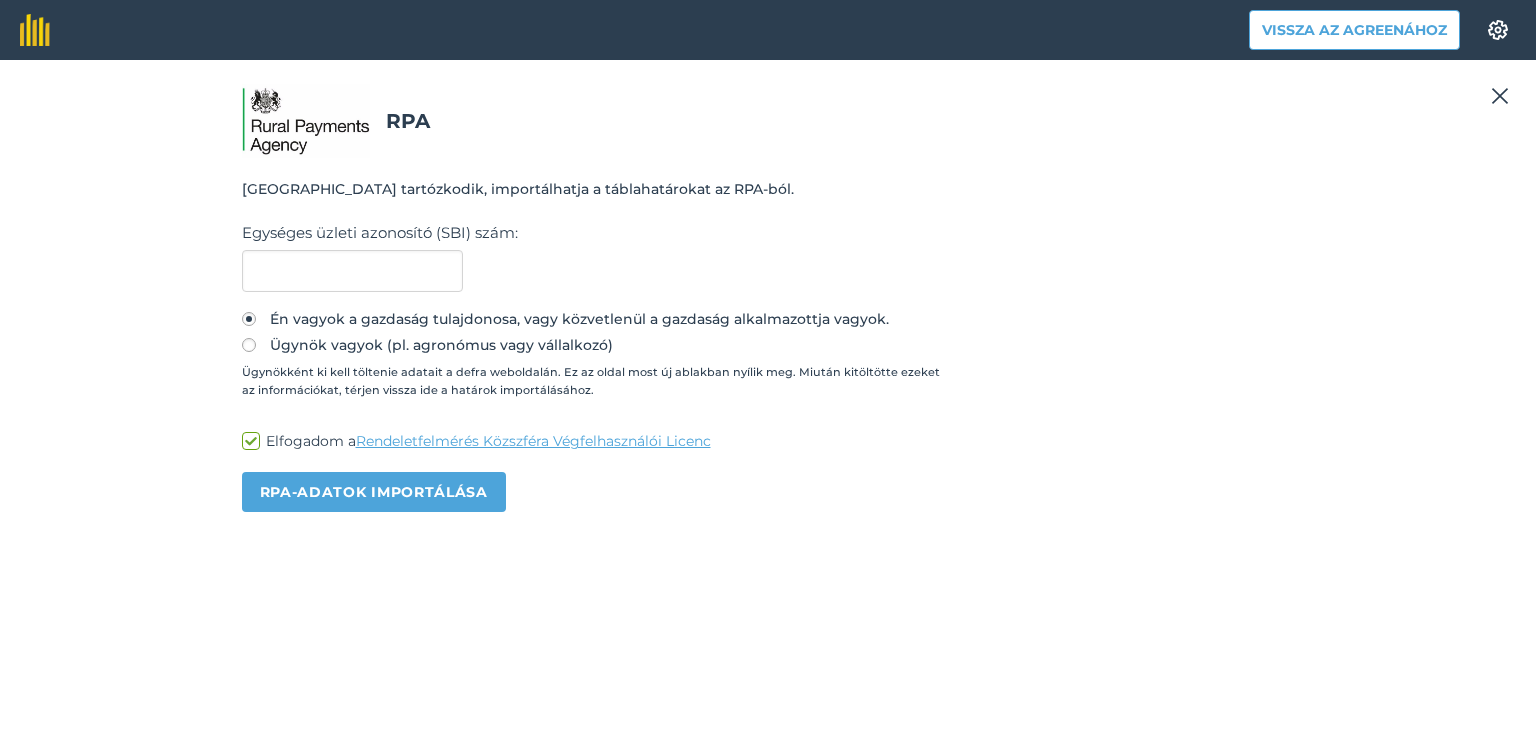 click on "[GEOGRAPHIC_DATA] tartózkodik, importálhatja a táblahatárokat az RPA-ból. Egységes üzleti azonosító (SBI) szám  :   Én vagyok a gazdaság tulajdonosa, vagy közvetlenül a gazdaság alkalmazottja vagyok.   Ügynök vagyok (pl. agronómus vagy vállalkozó) Ügynökként ki kell töltenie adatait a defra weboldalán. Ez az oldal most új ablakban nyílik meg. Miután kitöltötte ezeket az információkat, térjen vissza ide a határok importálásához. Elfogadom a  Rendeletfelmérés Közszféra Végfelhasználói Licenc   RPA-adatok importálása" at bounding box center [768, 345] 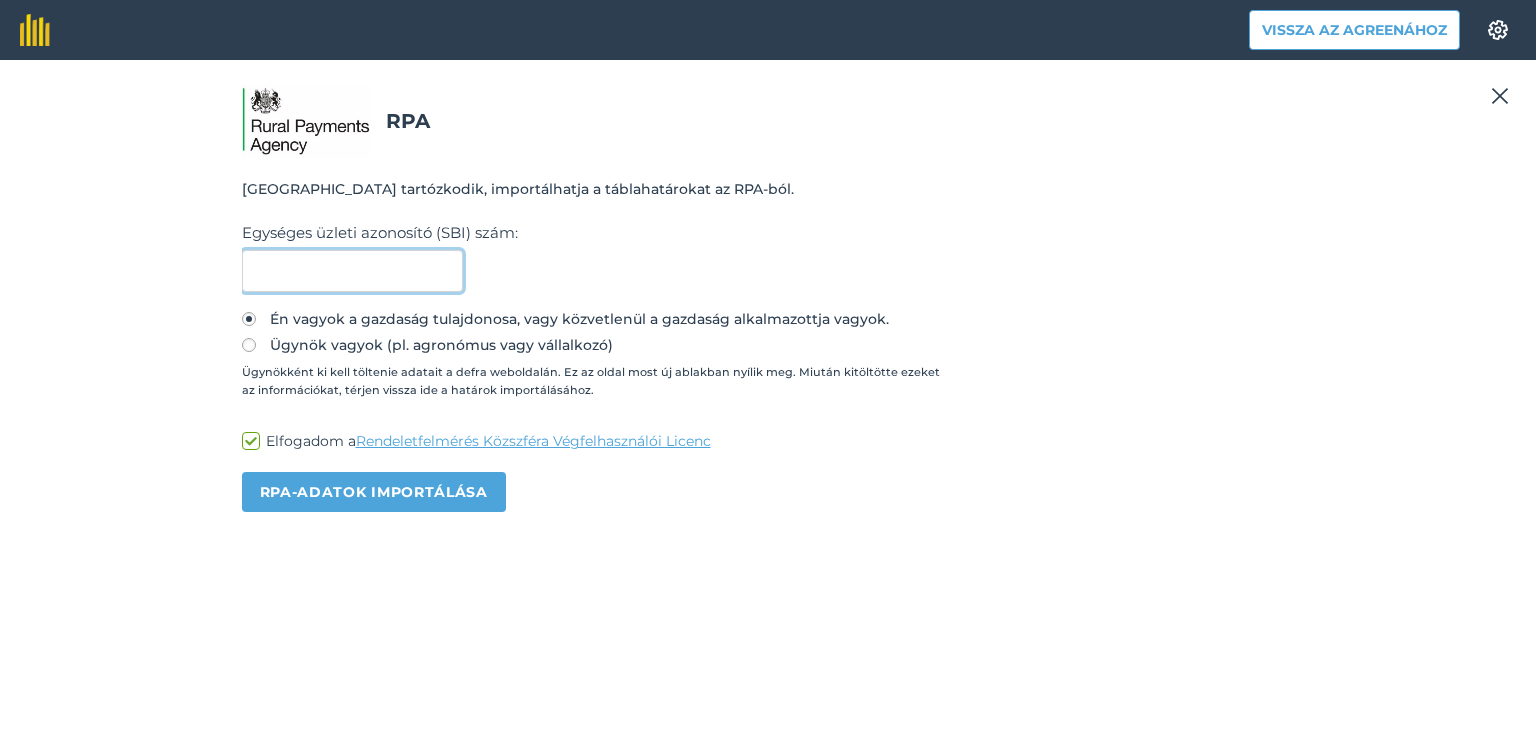 click at bounding box center [352, 271] 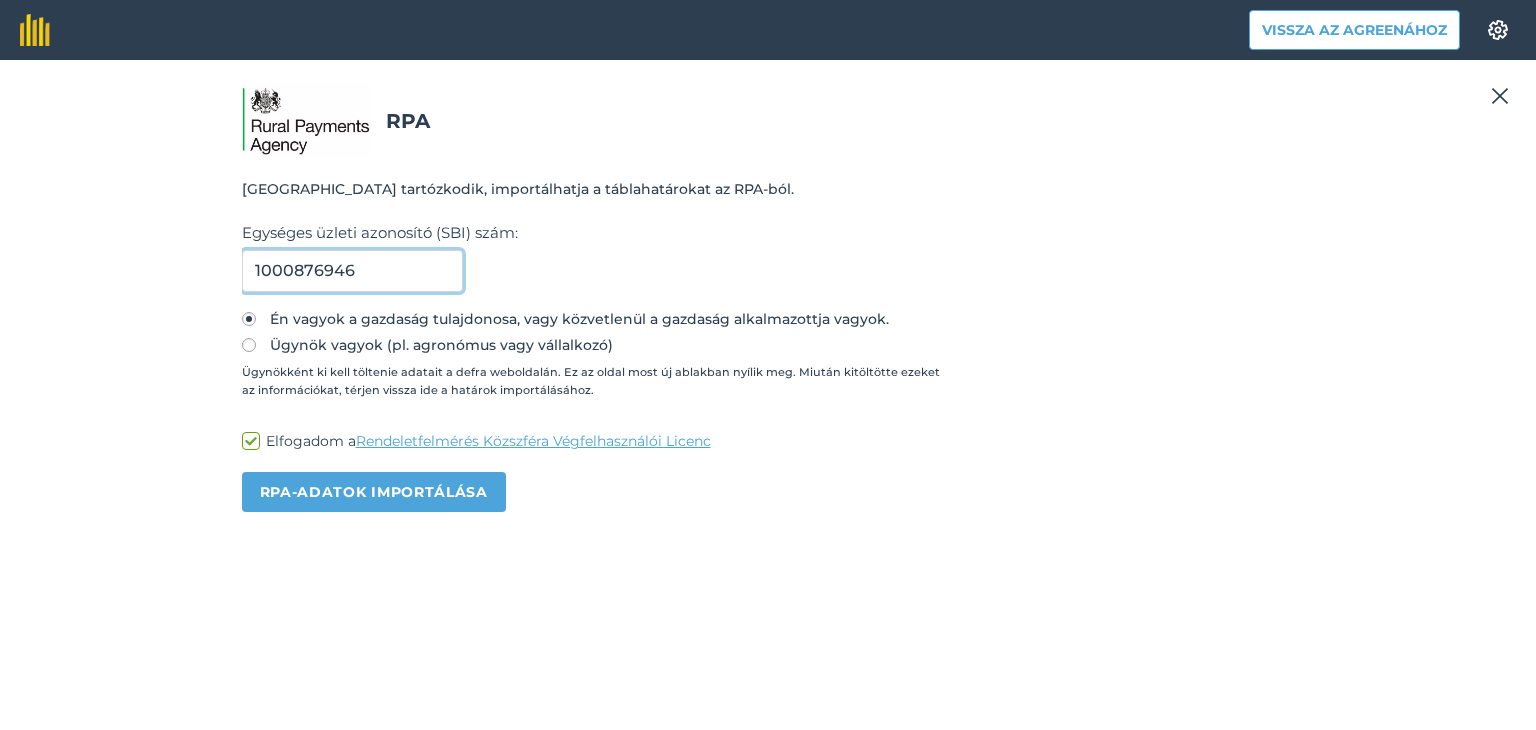type on "1000876946" 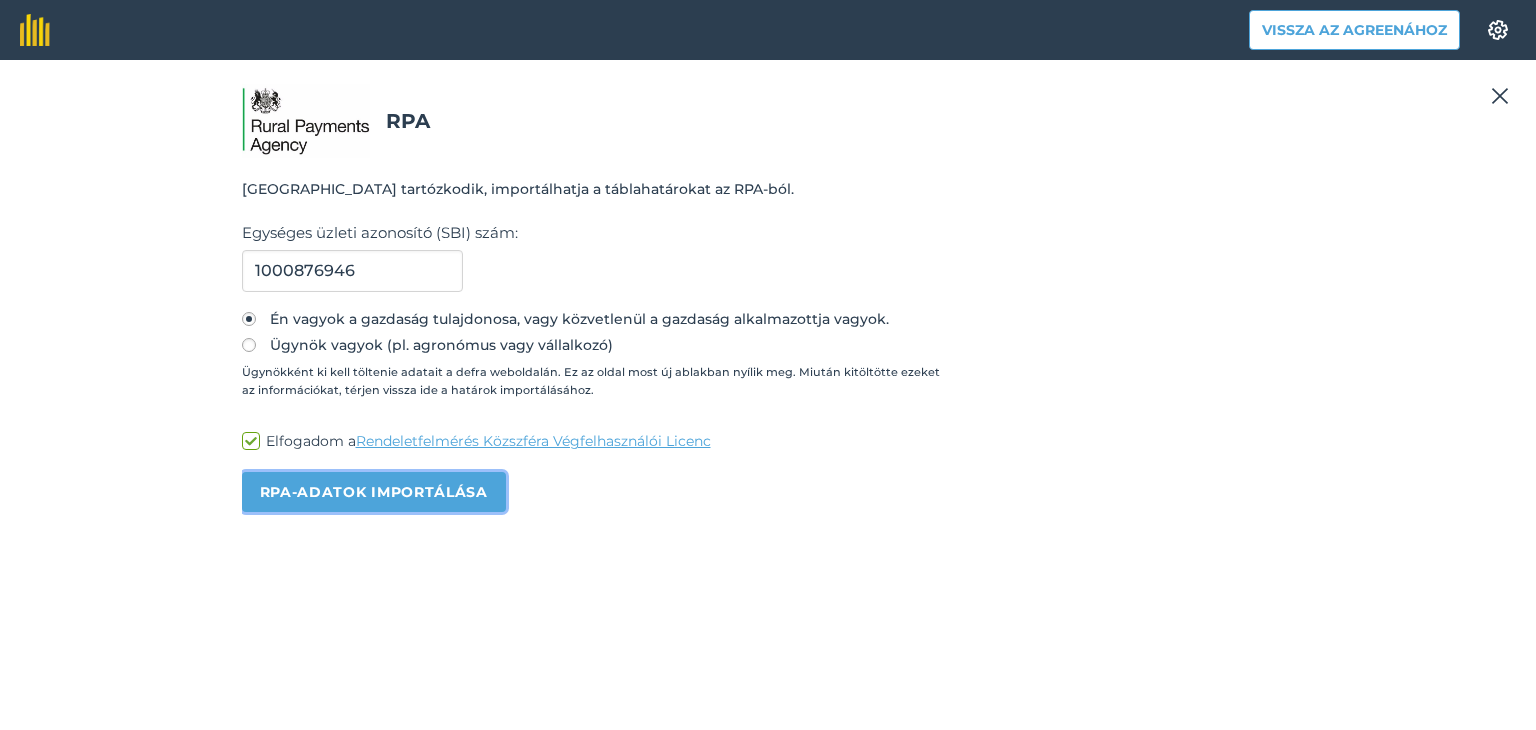 click on "RPA-adatok importálása" at bounding box center [374, 492] 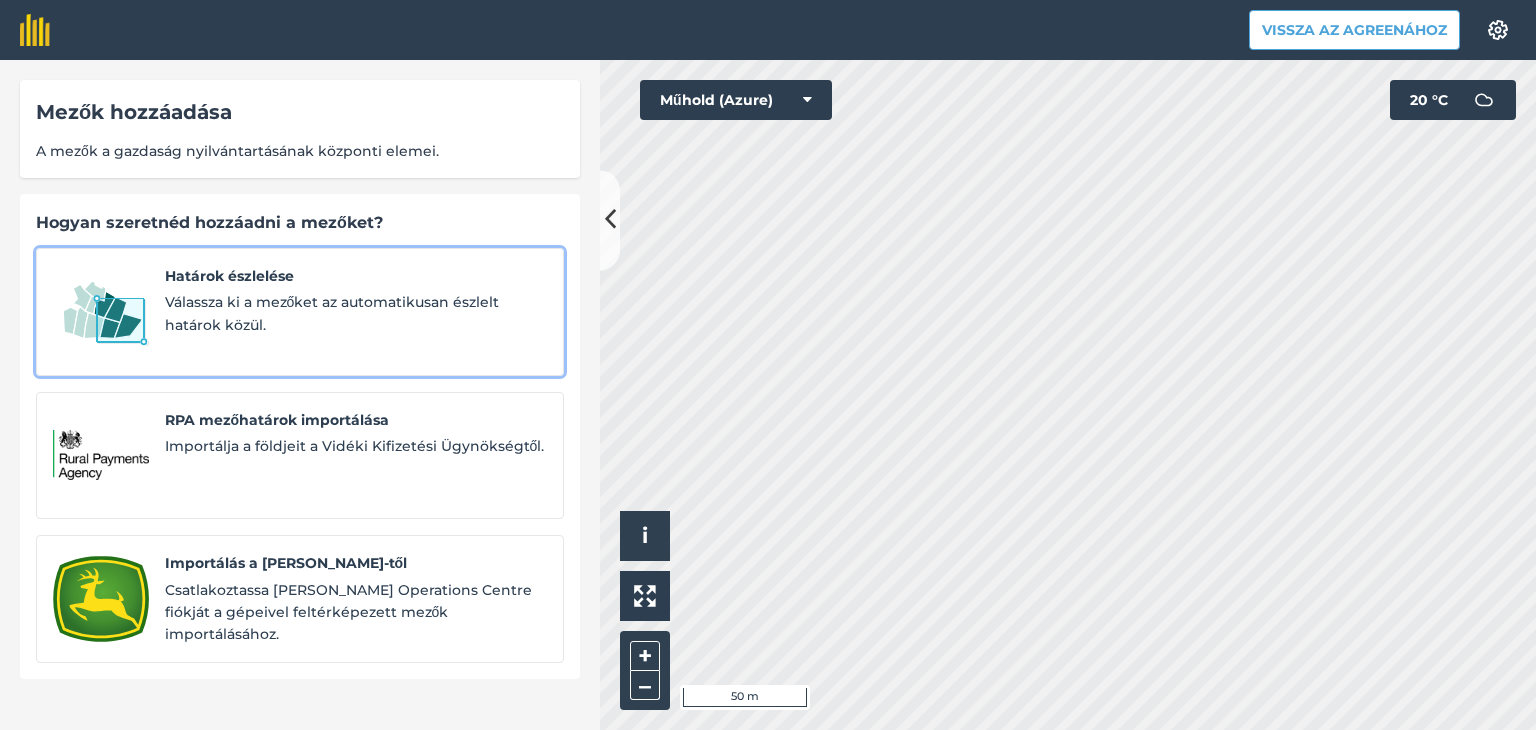 click on "Válassza ki a mezőket az automatikusan észlelt határok közül." at bounding box center [356, 313] 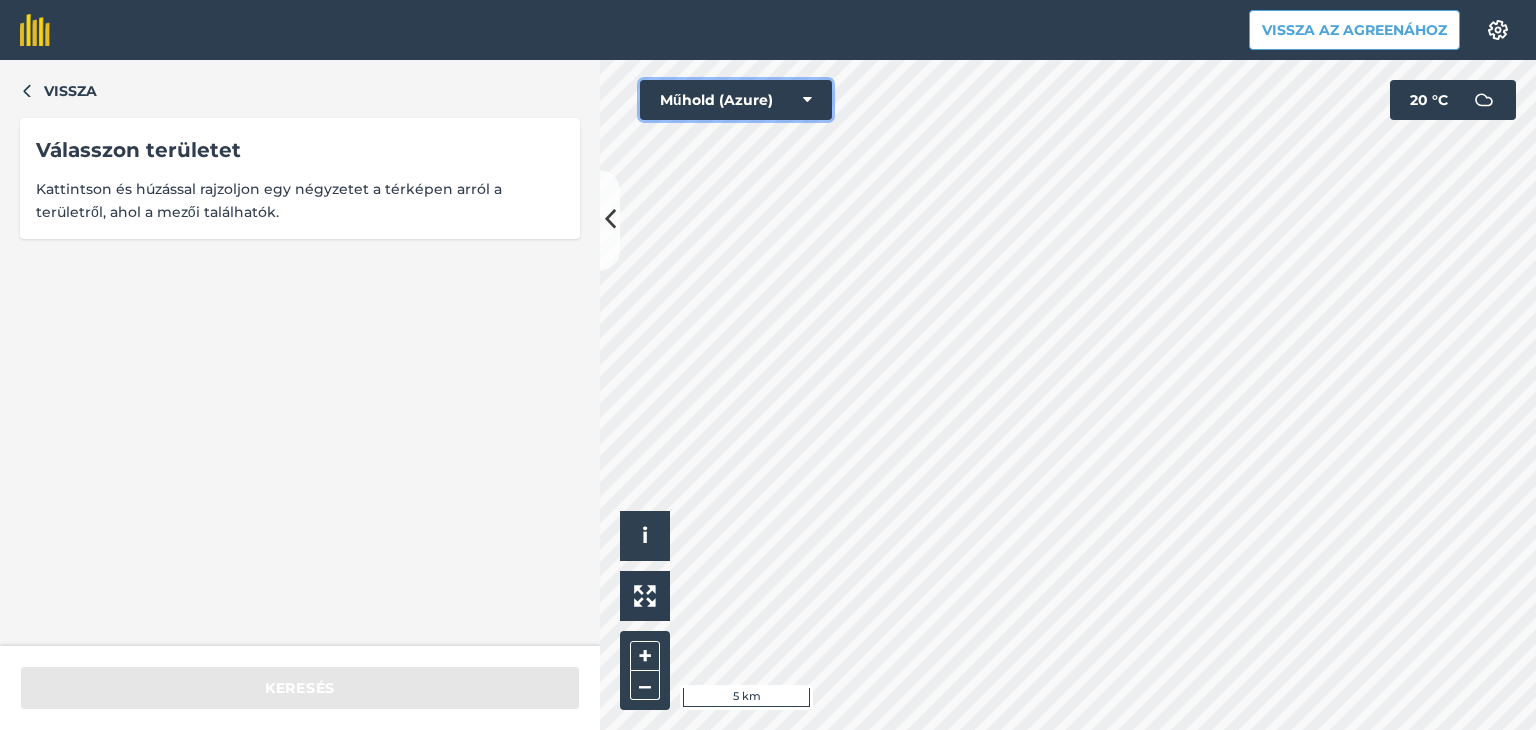 click on "Műhold (Azure)" at bounding box center [736, 100] 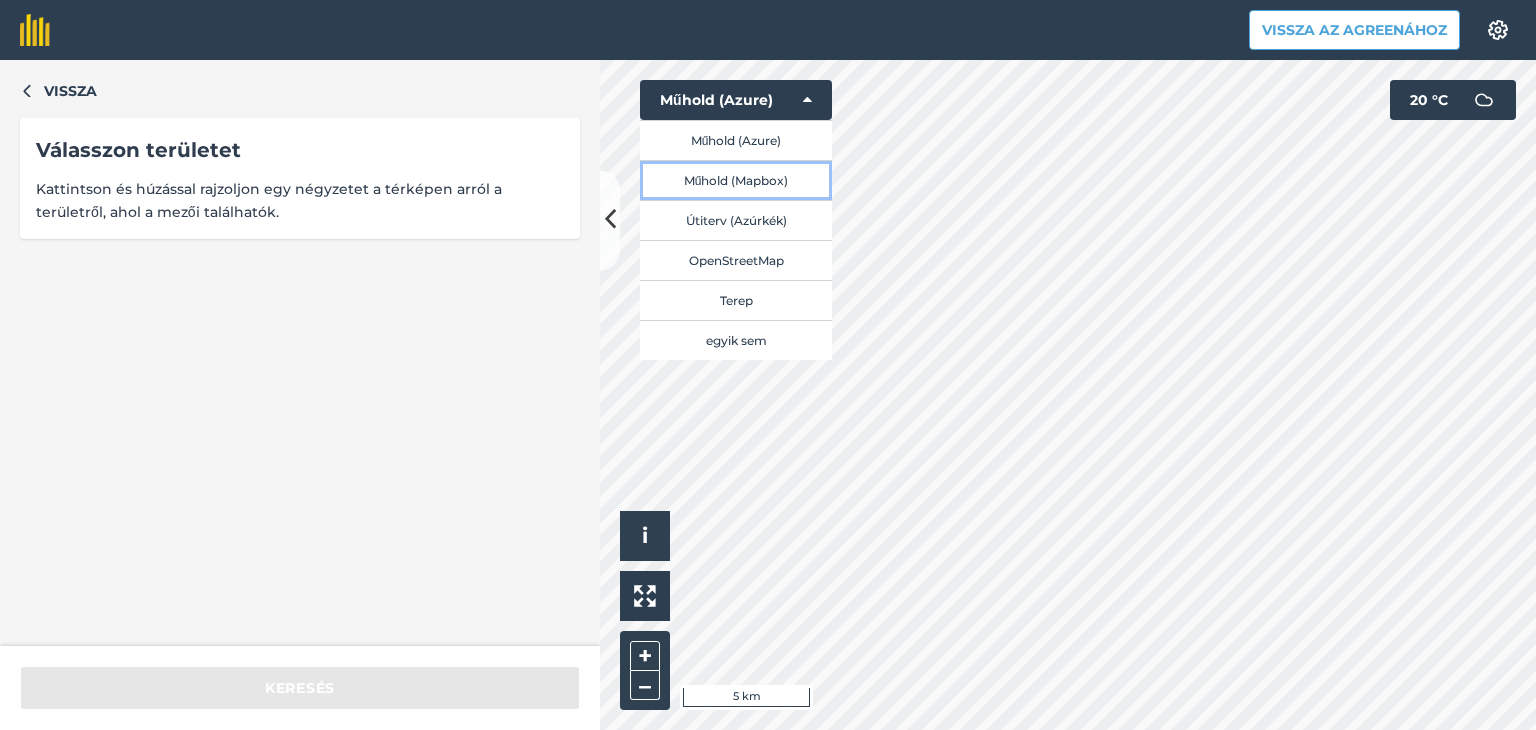 click on "Műhold (Mapbox)" at bounding box center (736, 180) 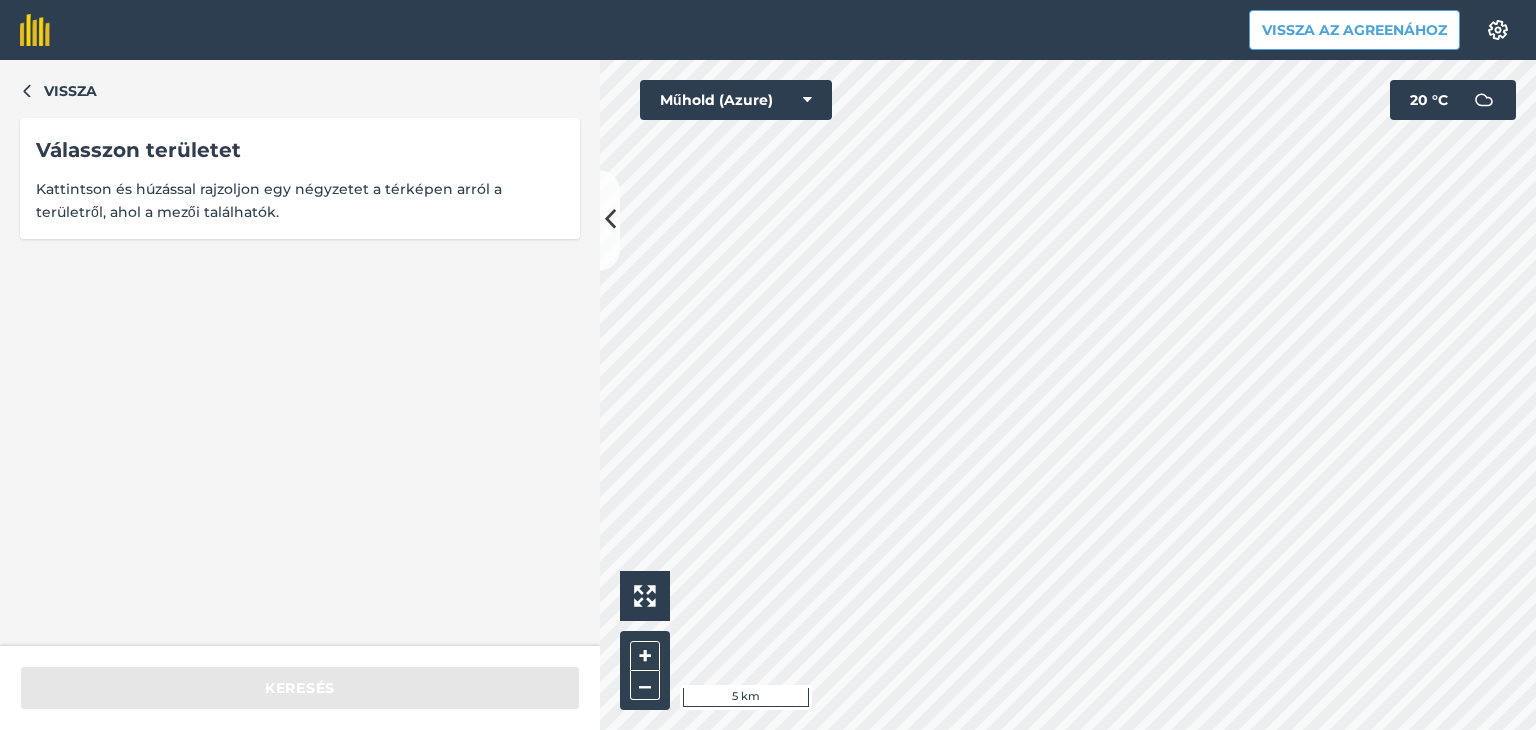 click on "Vissza Válasszon területet Kattintson és húzással rajzoljon egy négyzetet a térképen arról a területről, ahol a mezői találhatók. Keresés Click to start drawing i 5 km + – [GEOGRAPHIC_DATA] (Azure) 20    °  C" at bounding box center [768, 395] 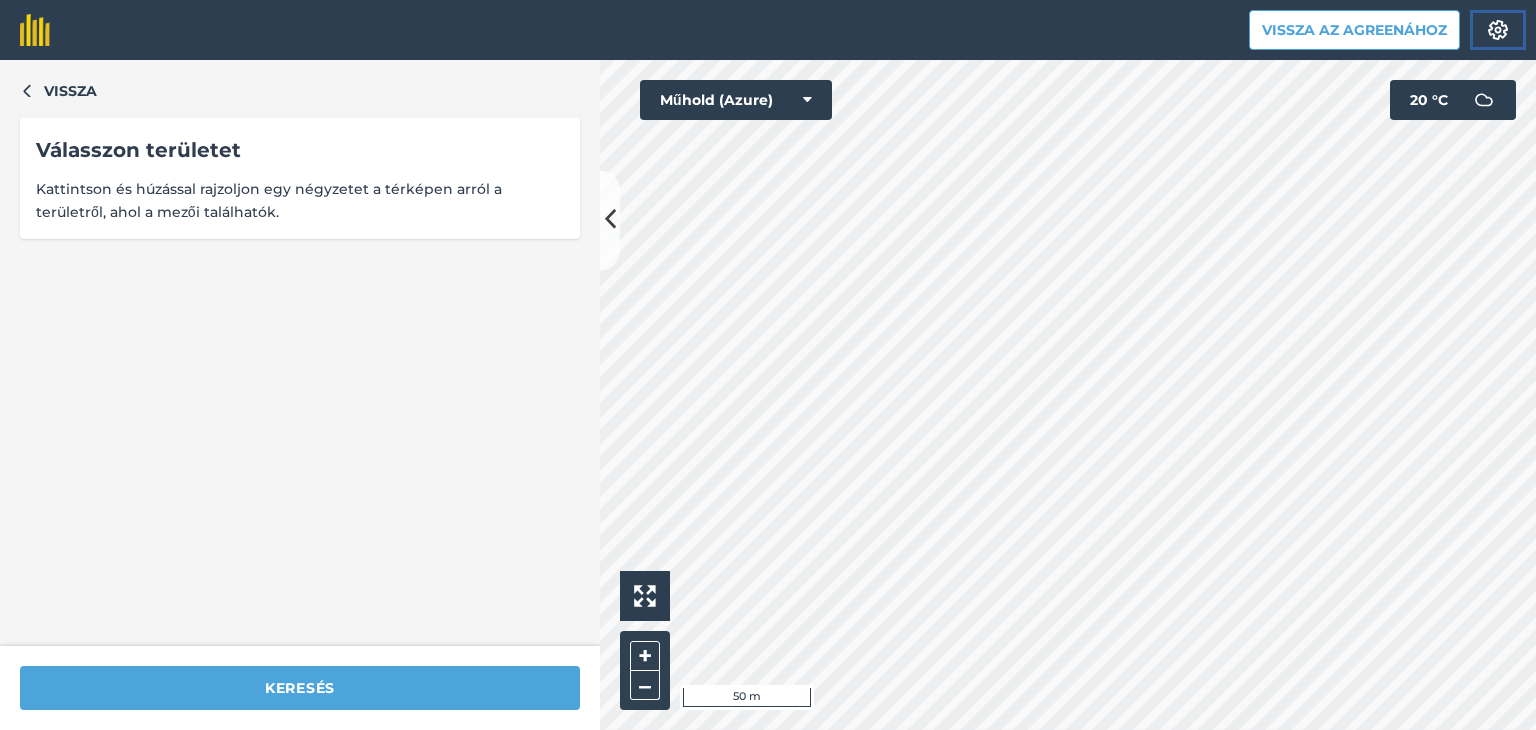 click on "Beállítások" at bounding box center [1498, 30] 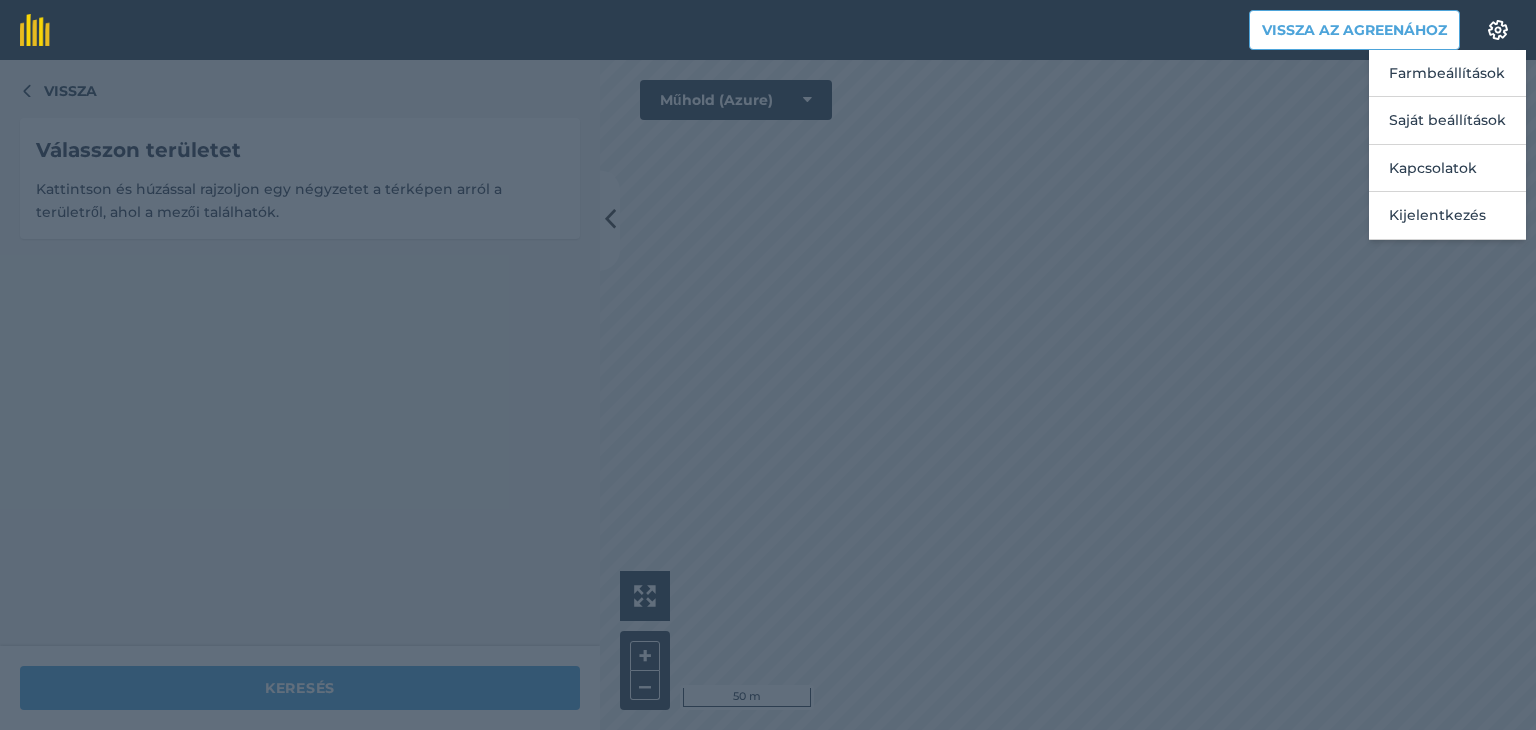 click at bounding box center [768, 395] 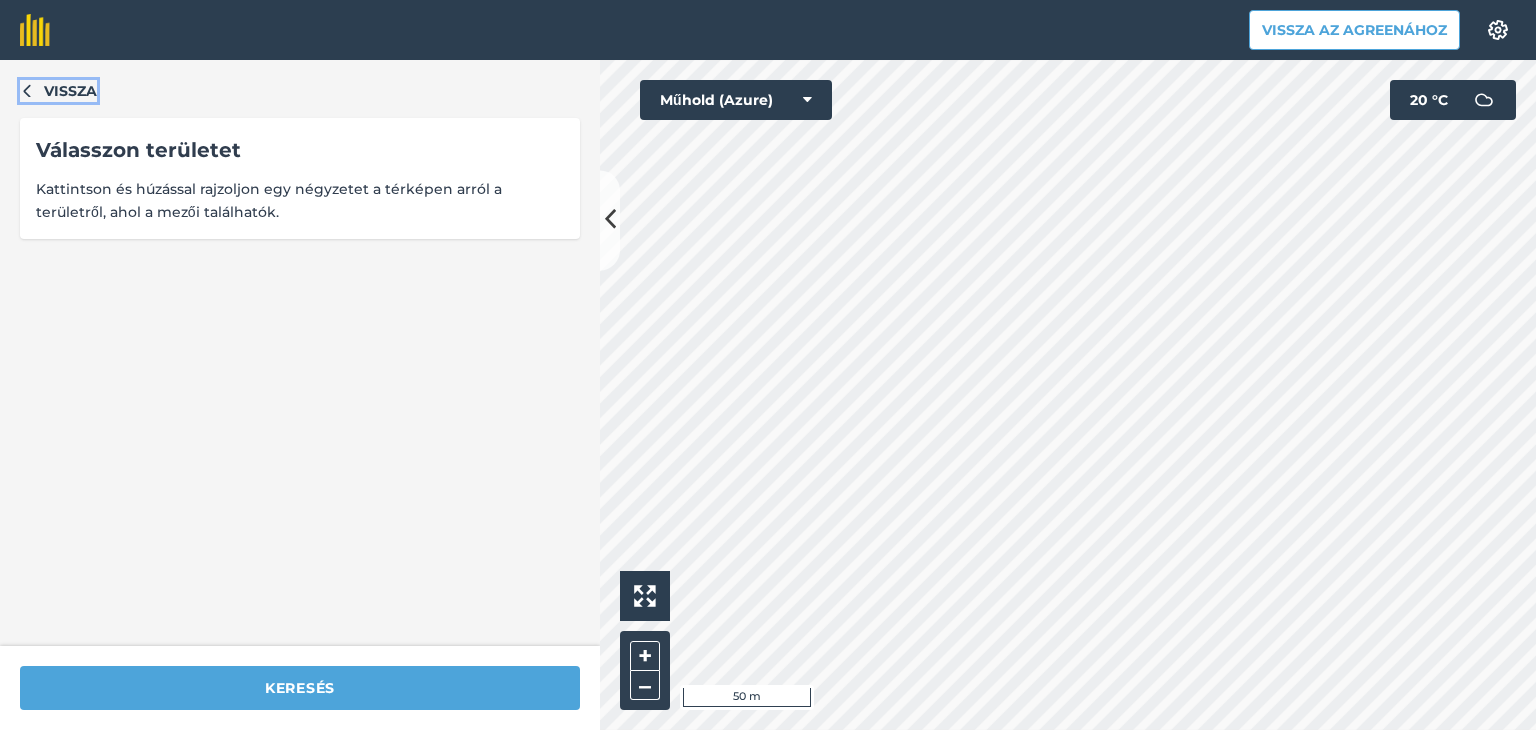 click on "Vissza" at bounding box center [70, 91] 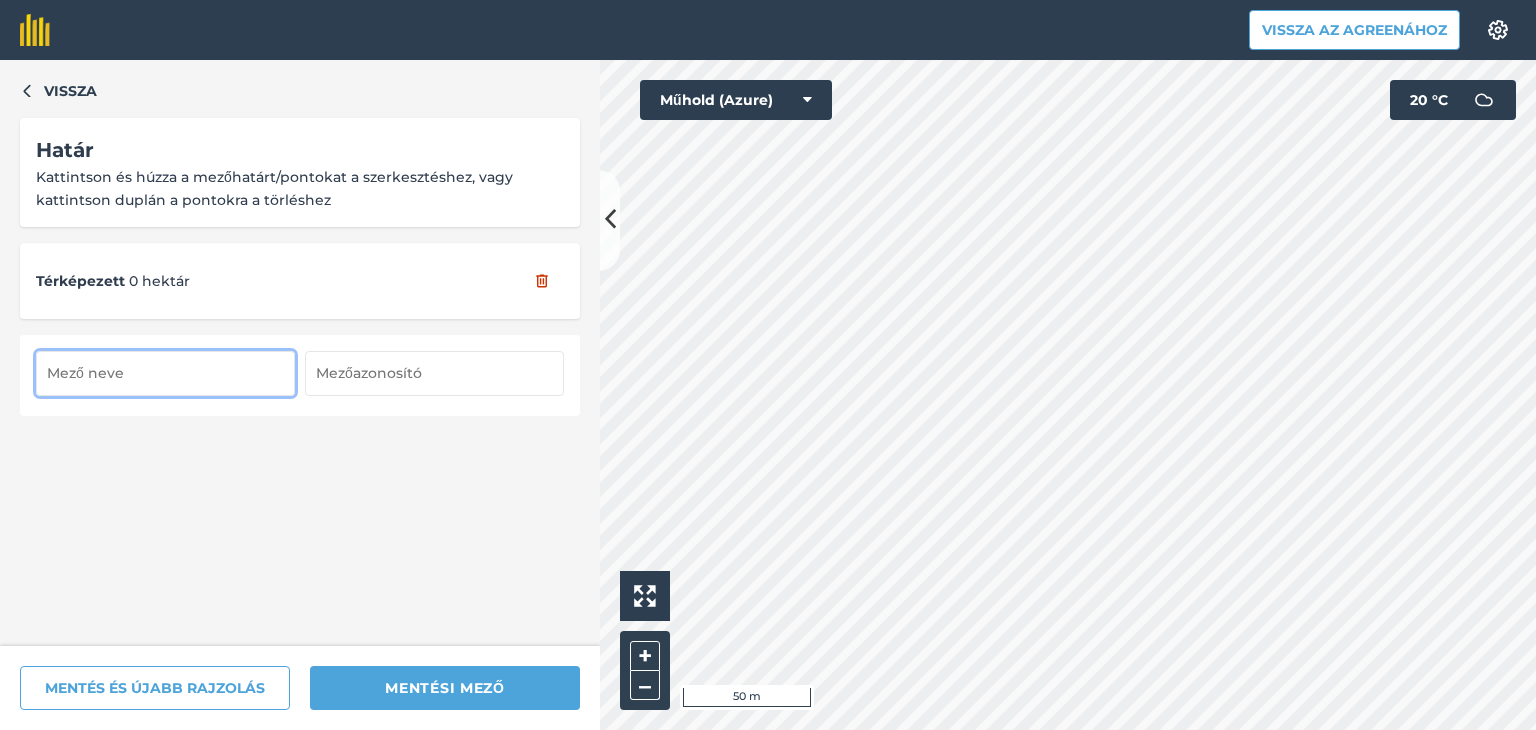 click at bounding box center [165, 373] 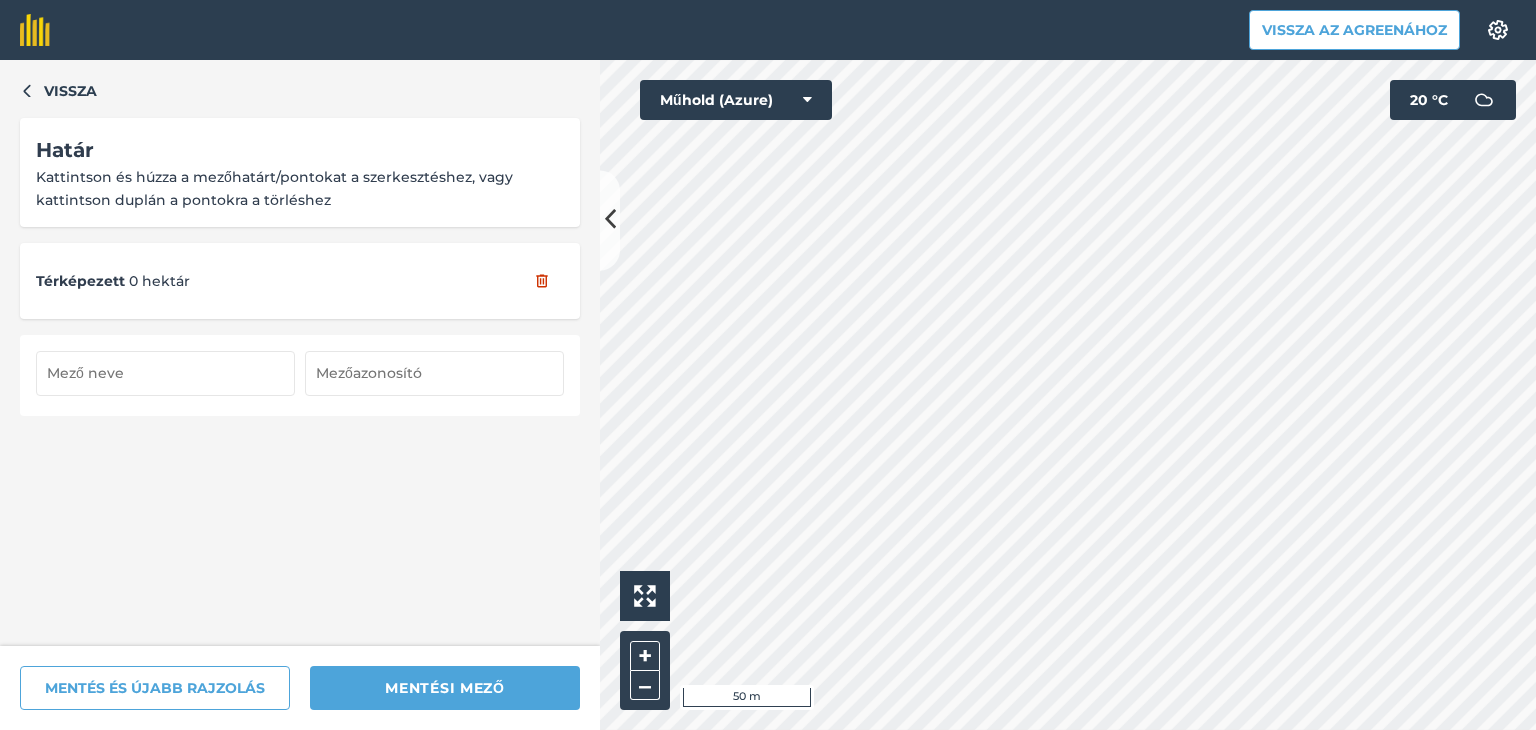 click at bounding box center [165, 373] 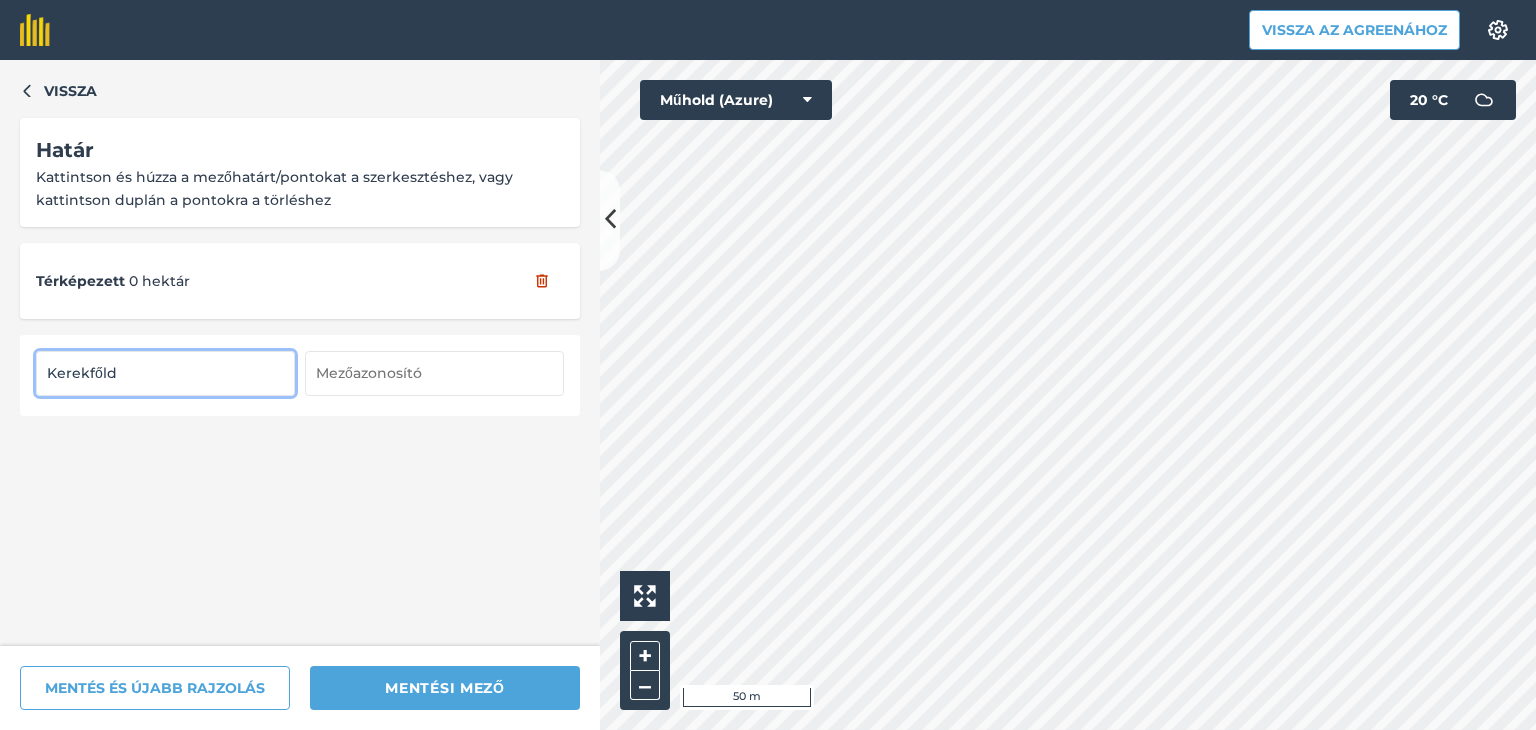 type on "Kerekfőld" 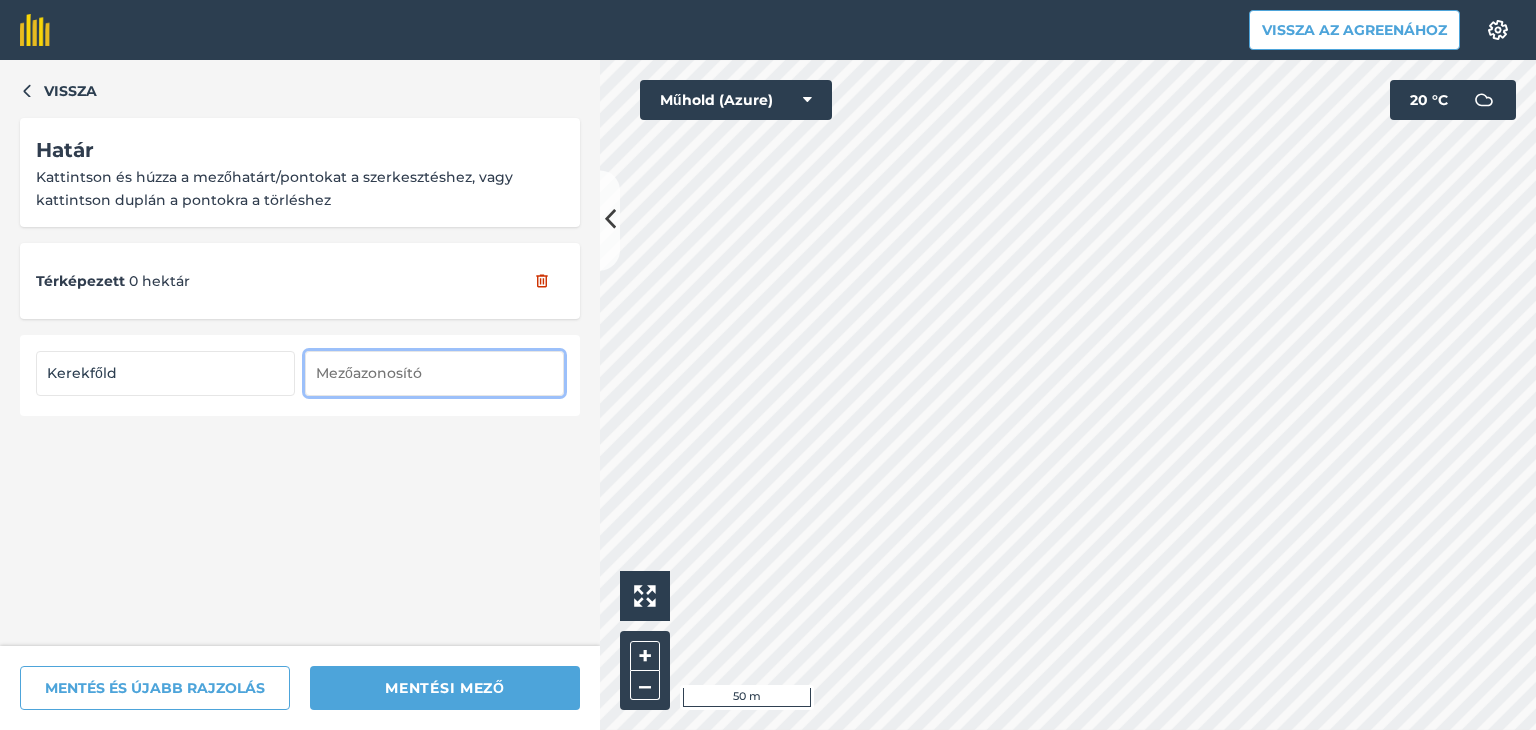 click at bounding box center [434, 373] 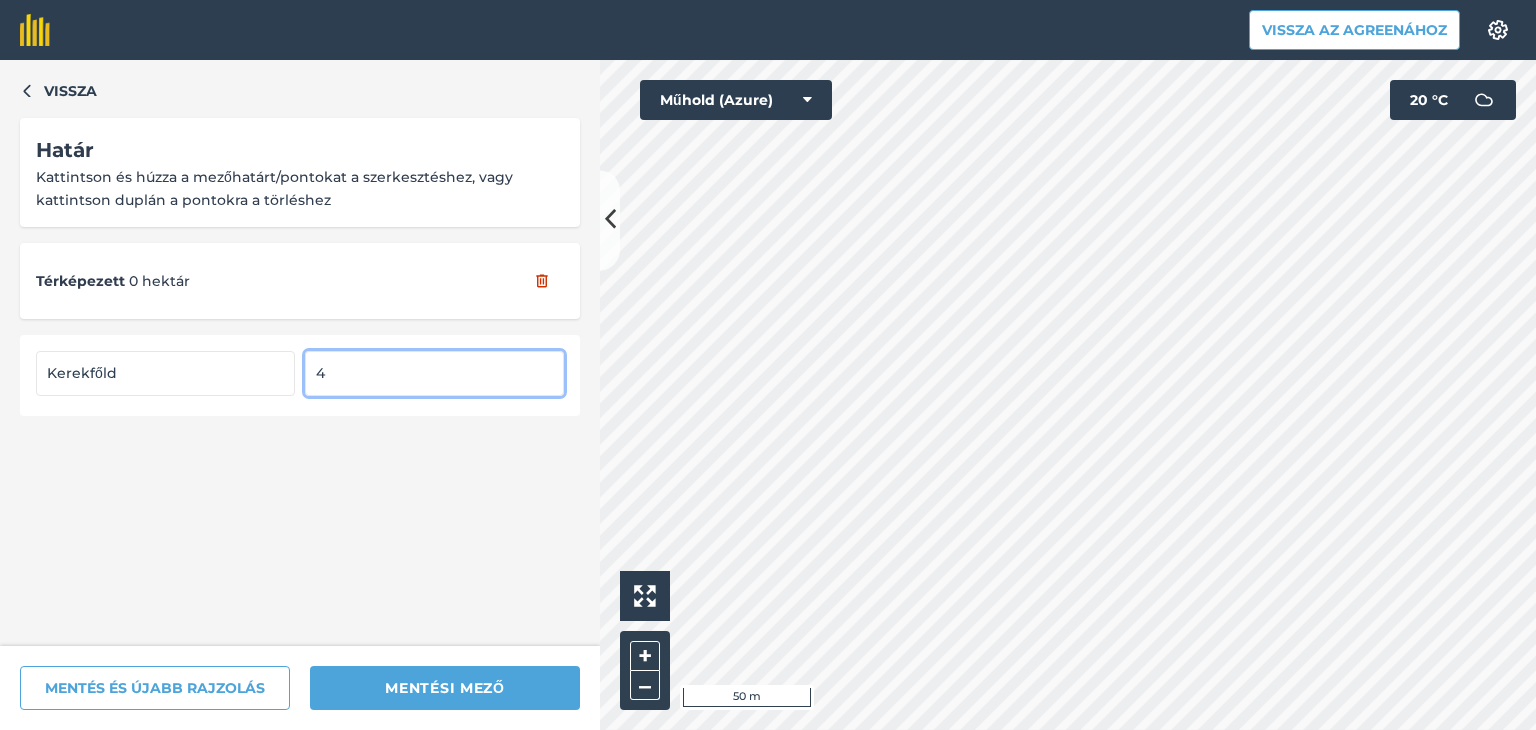 type on "4" 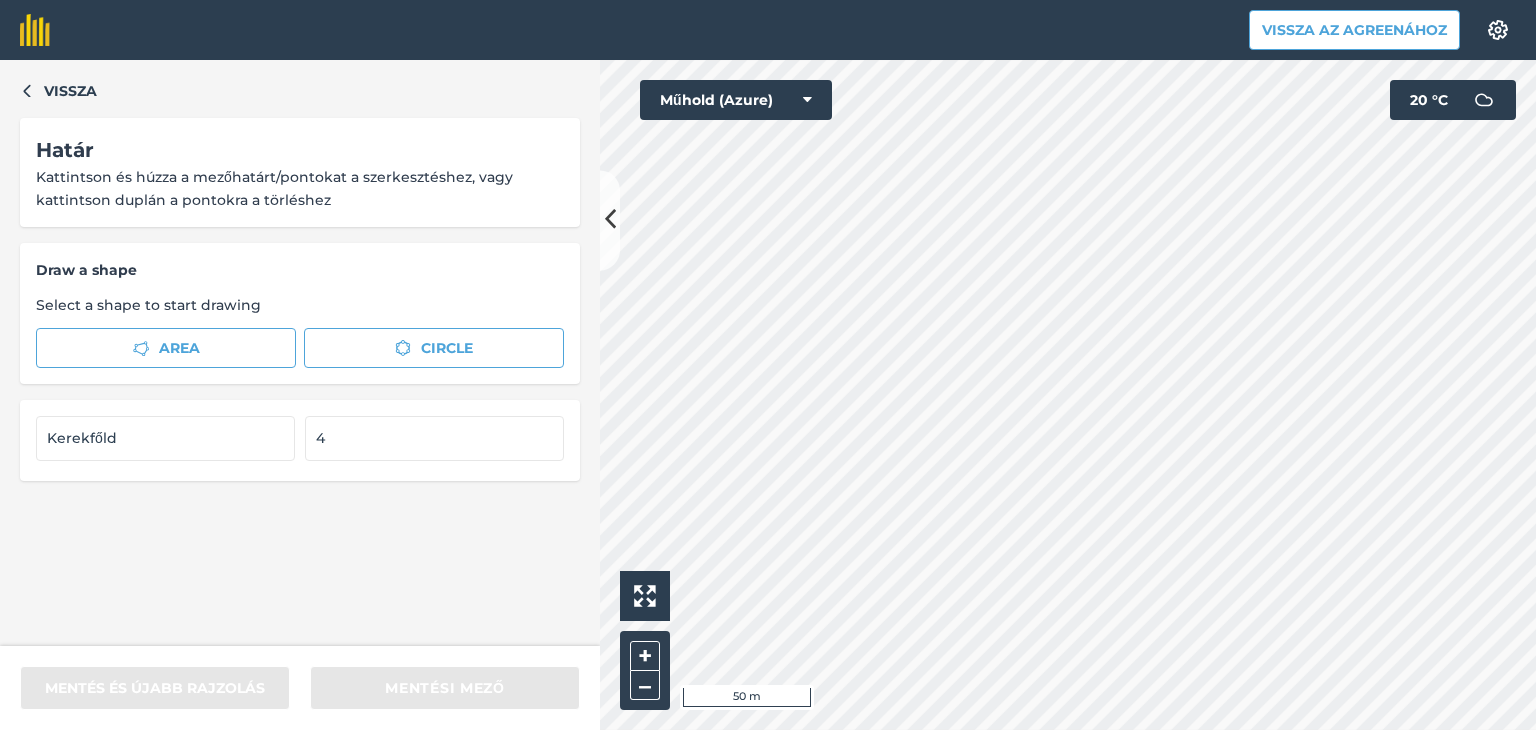 type 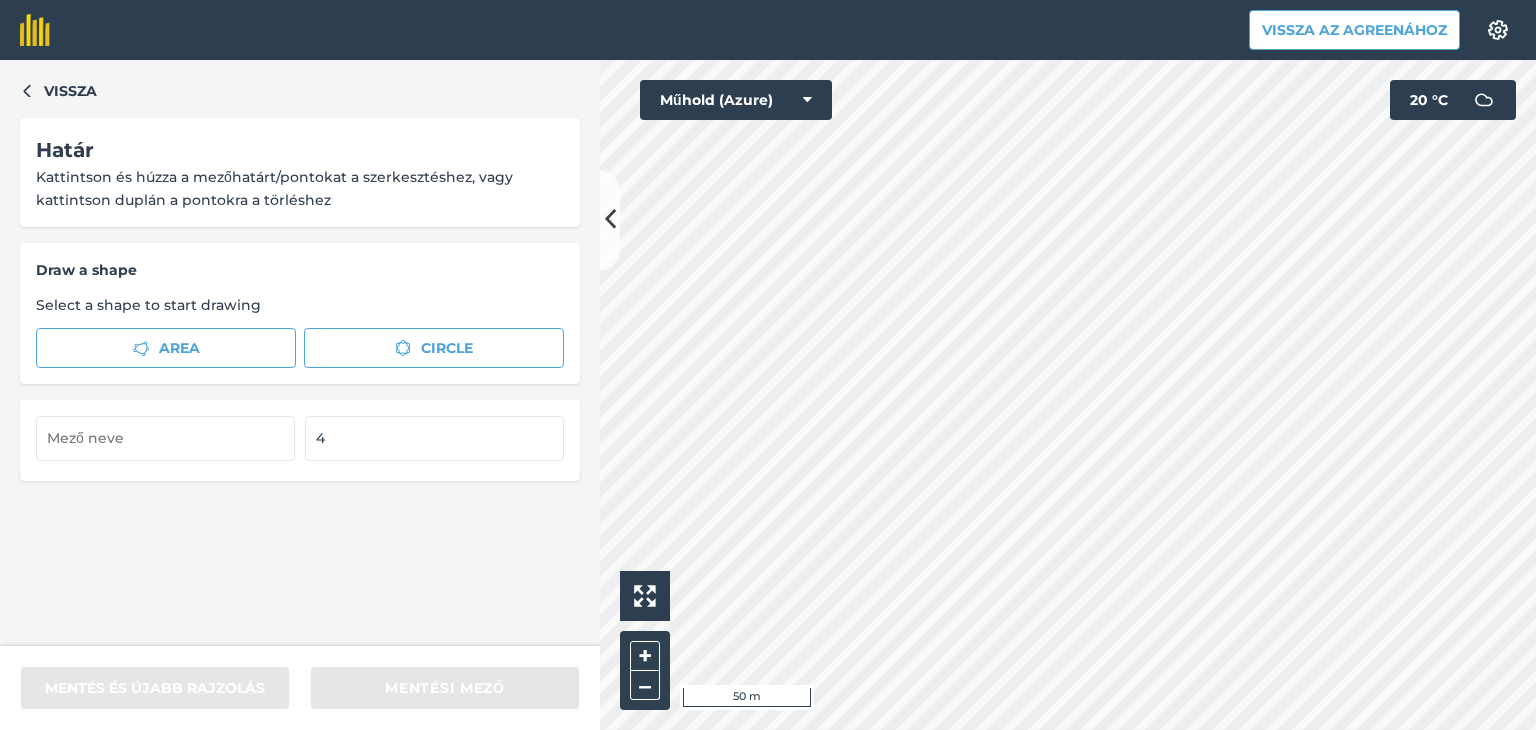 type 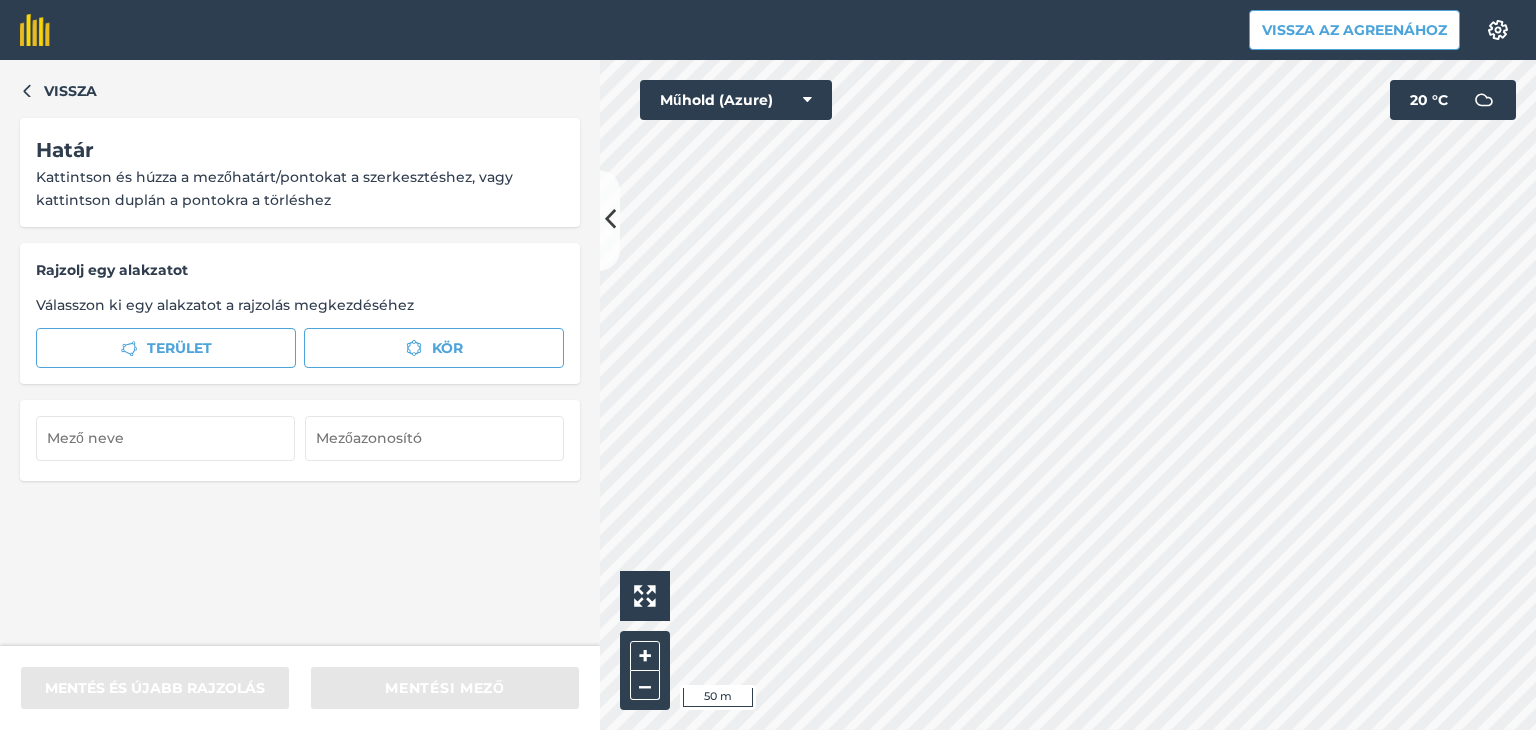 click on "Vissza az Agreenához Beállítások Térképnyomtatás nem elérhető az ingyenes csomagunkban Kérjük, frissítsen Essentials, Plus vagy Pro csomagunkra a funkció eléréséhez. Vissza Határ Kattintson és húzza a mezőhatárt/pontokat a szerkesztéshez, vagy kattintson duplán a pontokra a törléshez Rajzolj egy alakzatot Válasszon ki egy alakzatot a rajzolás megkezdéséhez Terület Kör MENTÉS ÉS ÚJABB RAJZOLÁS MENTÉSI MEZŐ Click to start drawing i 50 m + – Műhold (Azure) 20    °  C
Eredeti nyelvű szöveg Értékelje ezt a fordítást Visszajelzésével segít nekünk a Google Fordító fejlesztésében" at bounding box center [768, 365] 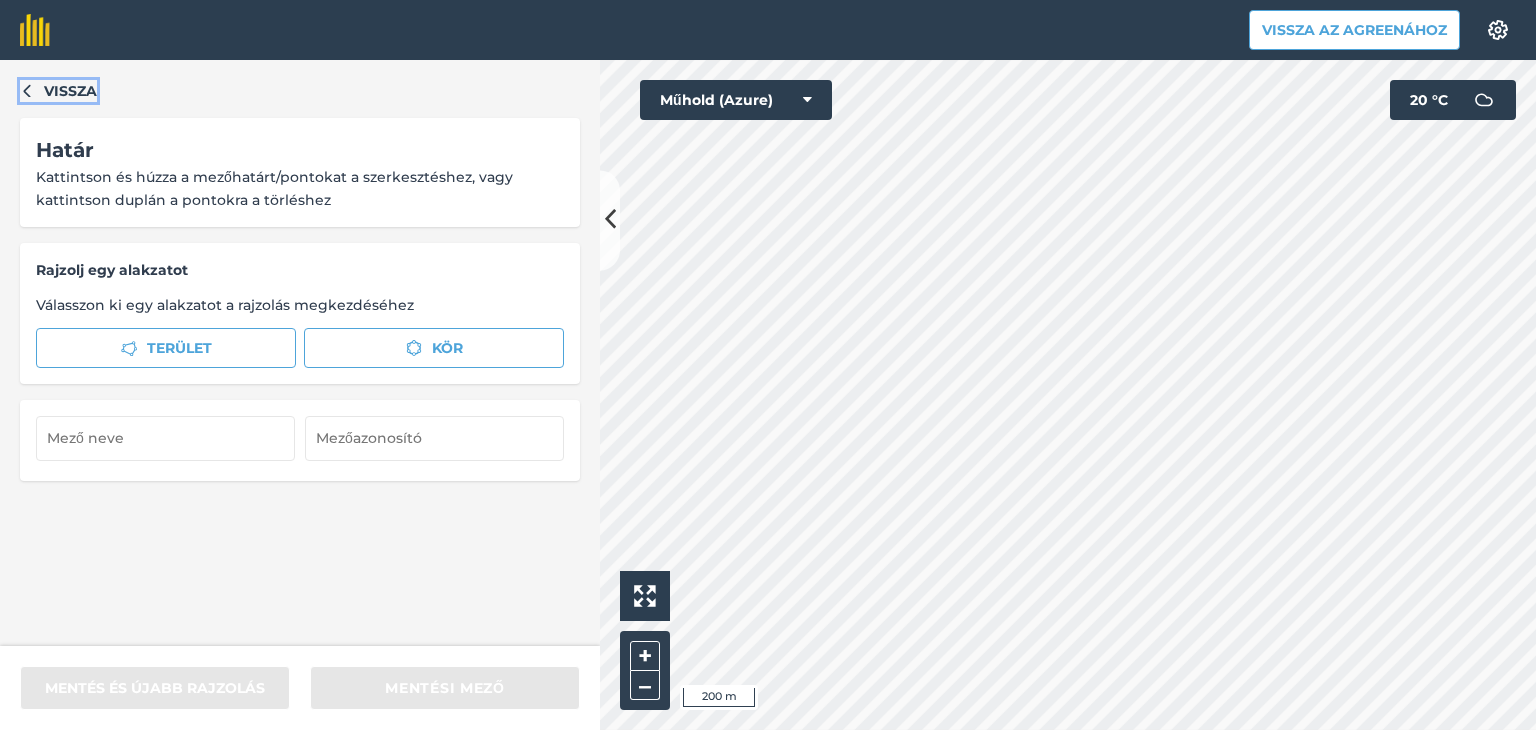 click 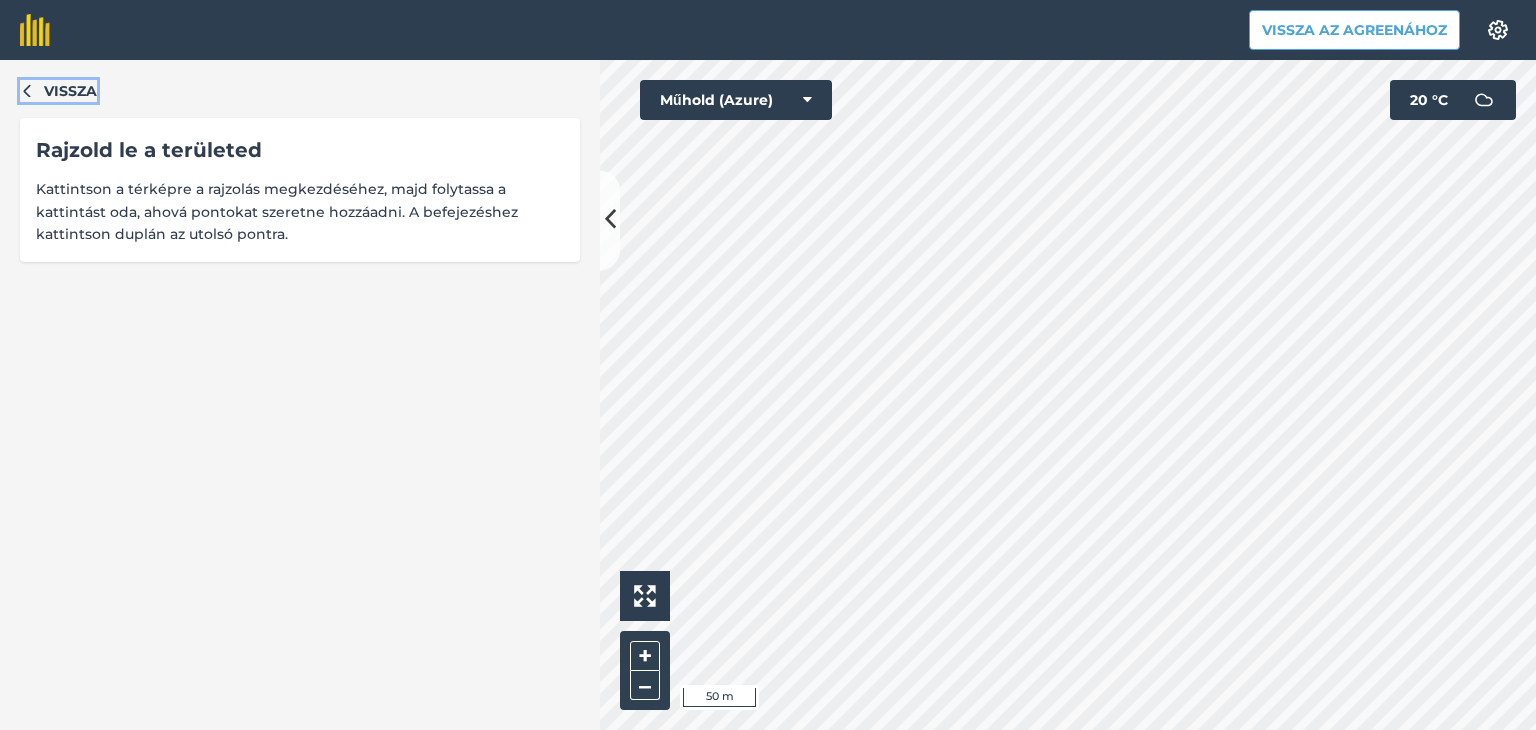 click on "Vissza" at bounding box center (70, 91) 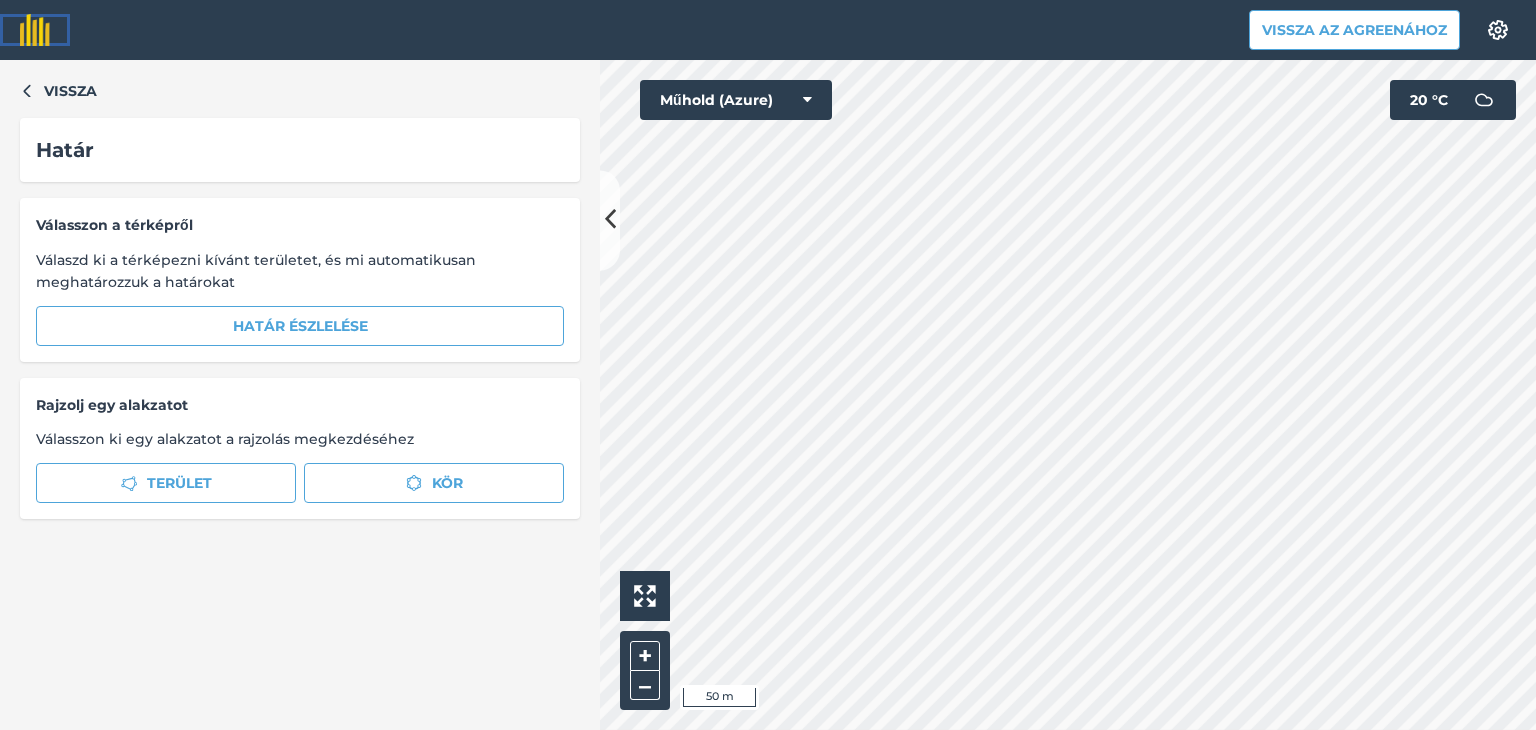 click at bounding box center (35, 30) 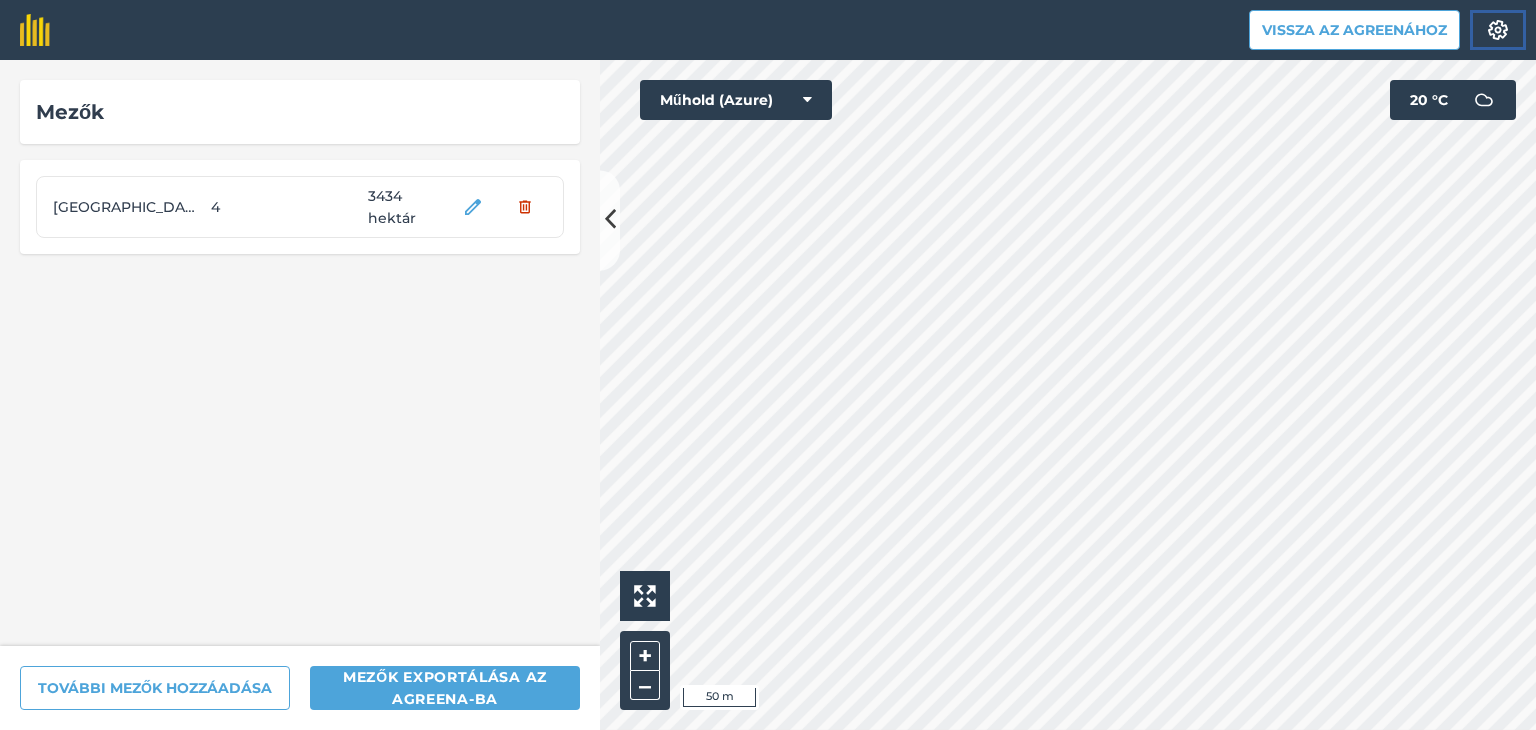 click at bounding box center [1498, 30] 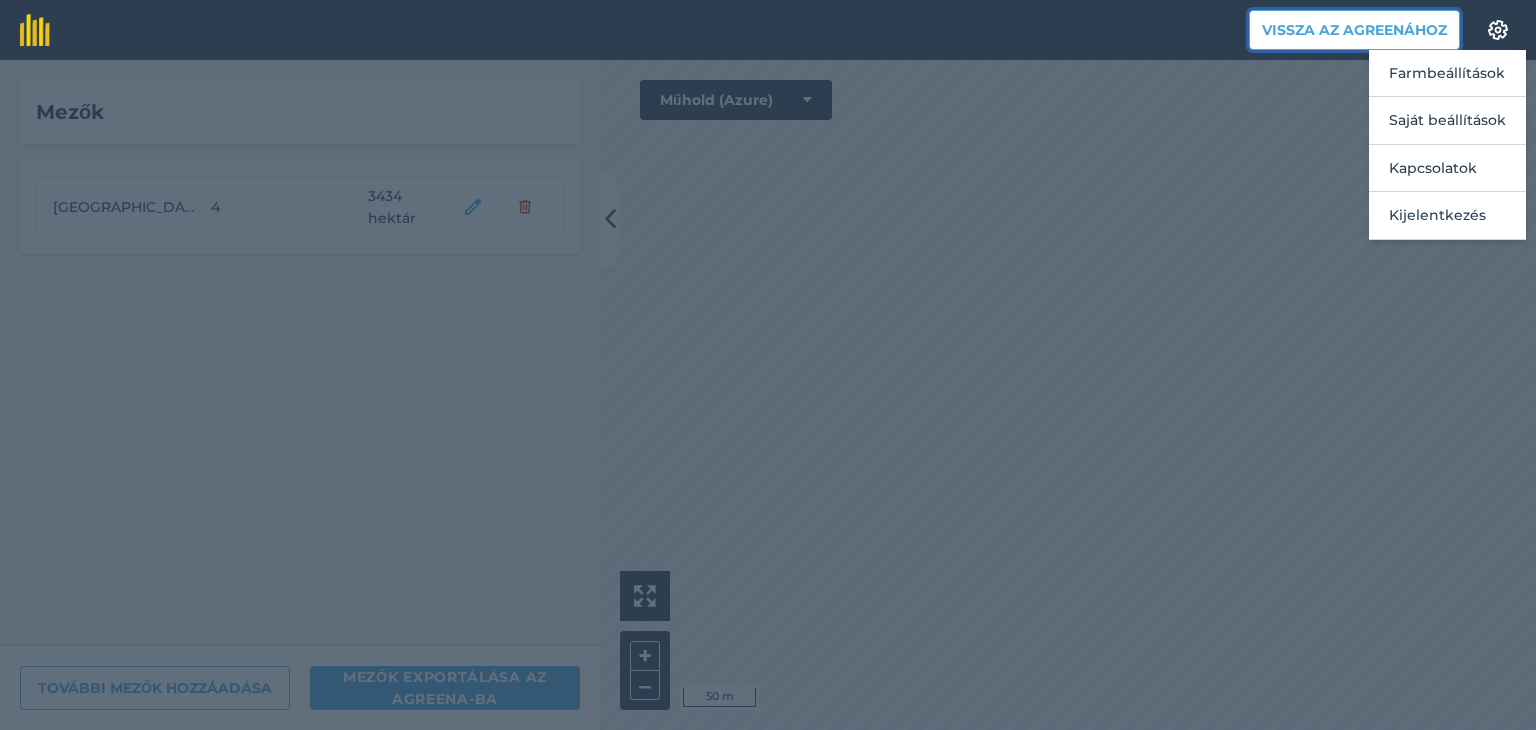 click on "Vissza az Agreenához" at bounding box center [1354, 30] 